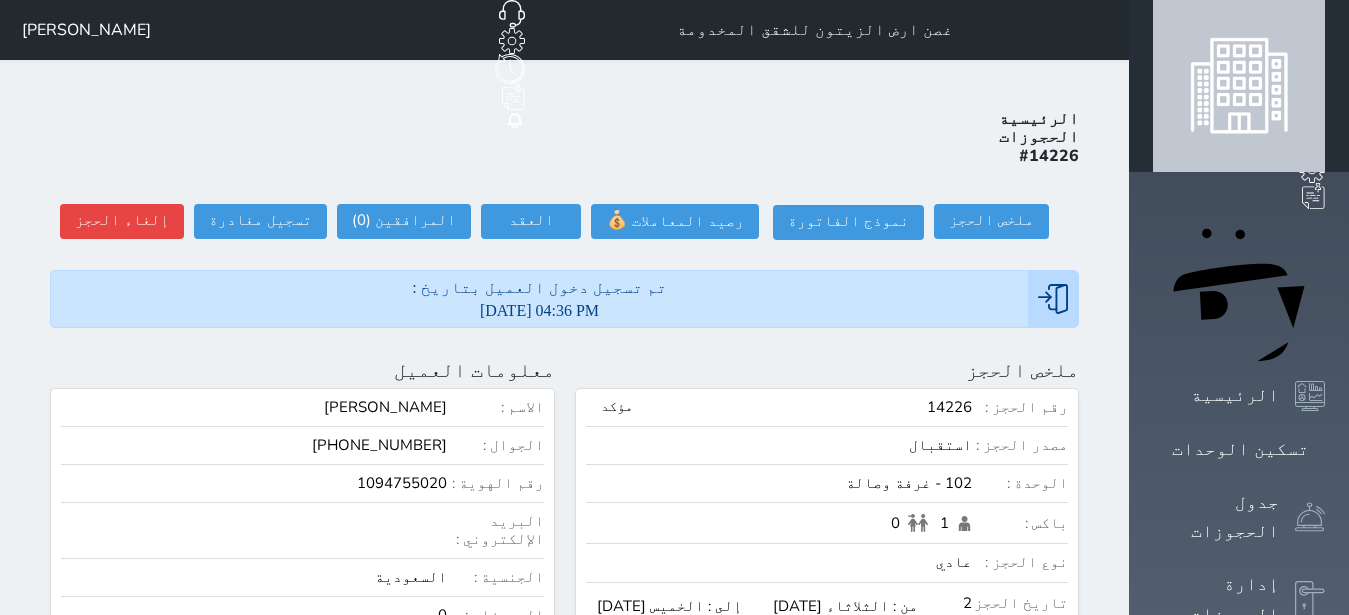 scroll, scrollTop: 0, scrollLeft: 0, axis: both 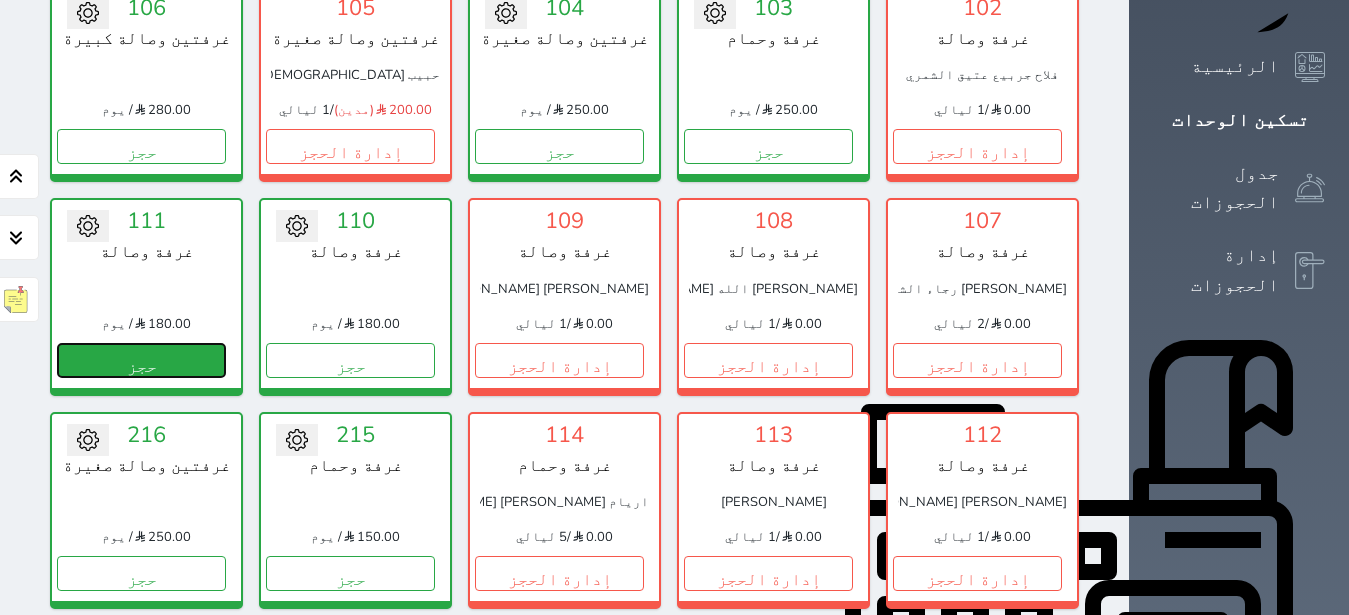 click on "حجز" at bounding box center (141, 360) 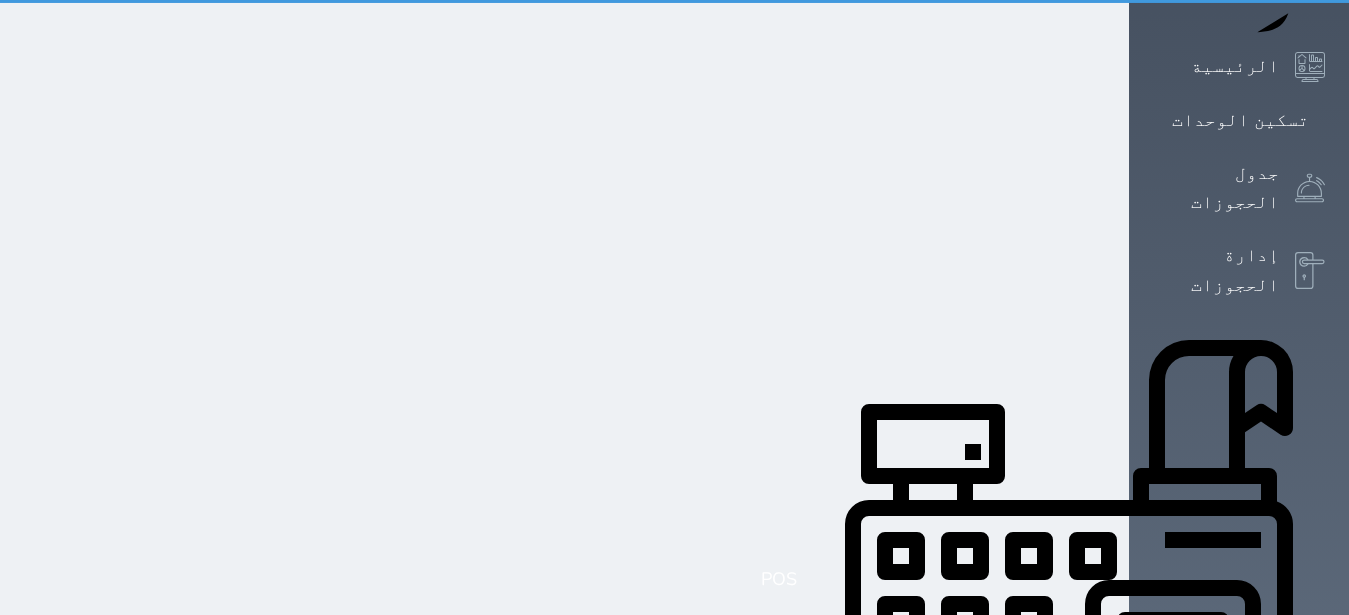 scroll, scrollTop: 0, scrollLeft: 0, axis: both 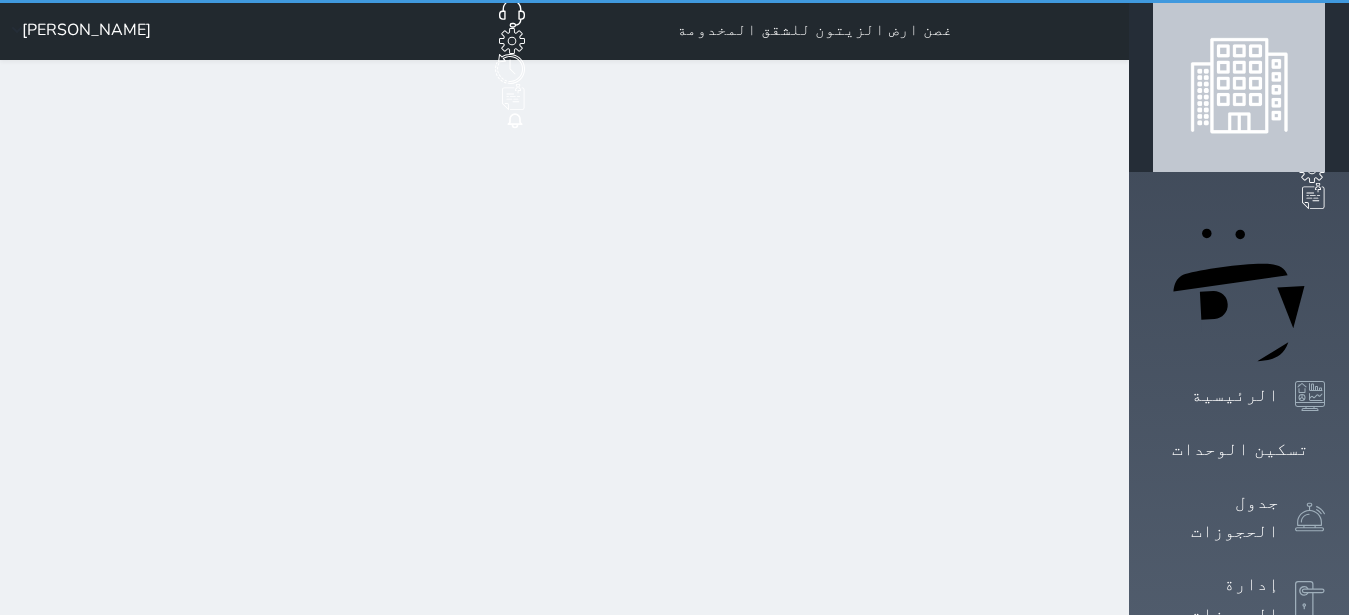 select on "1" 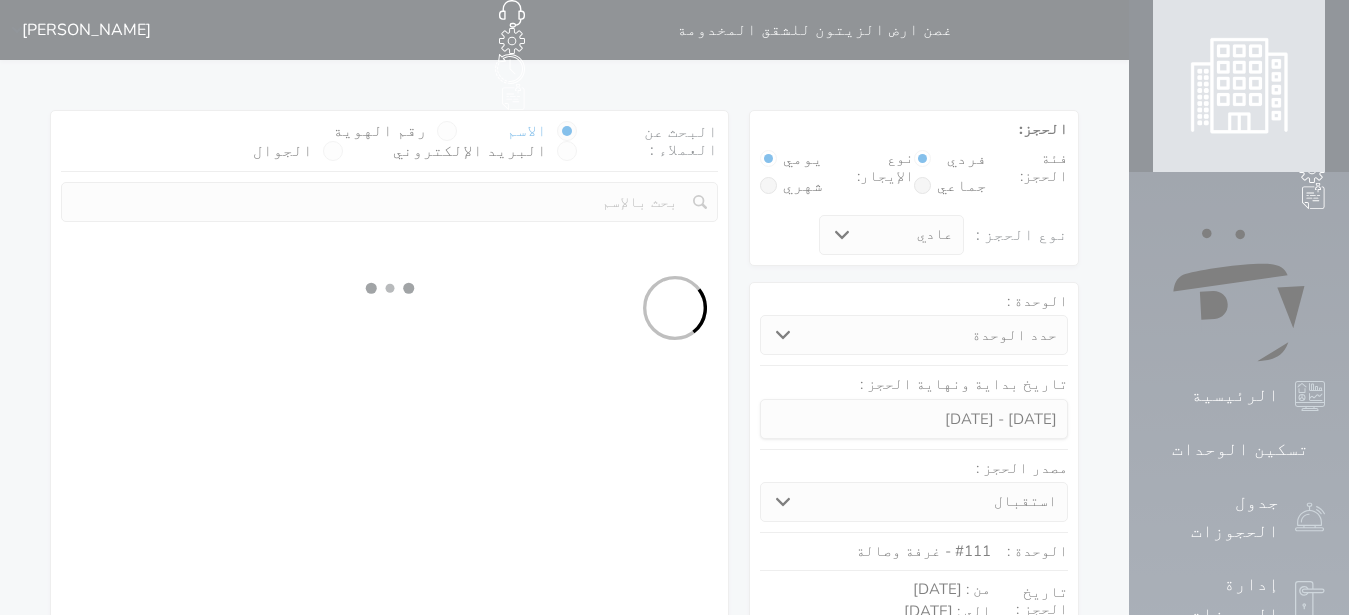 select 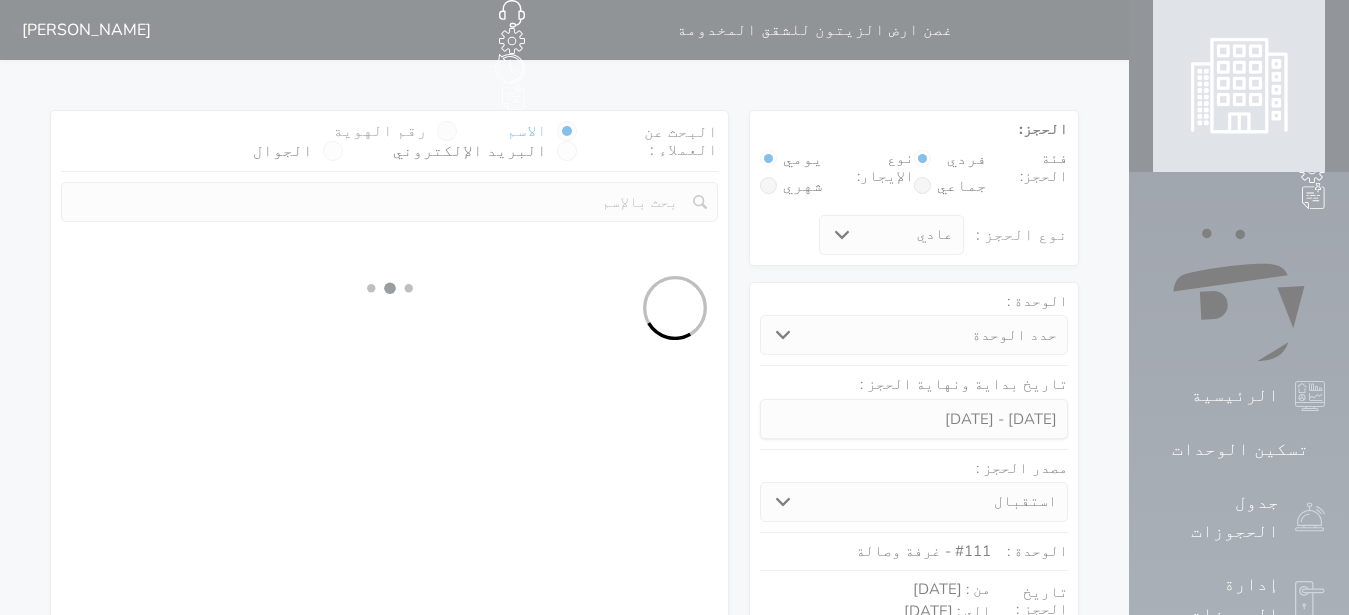 select on "1" 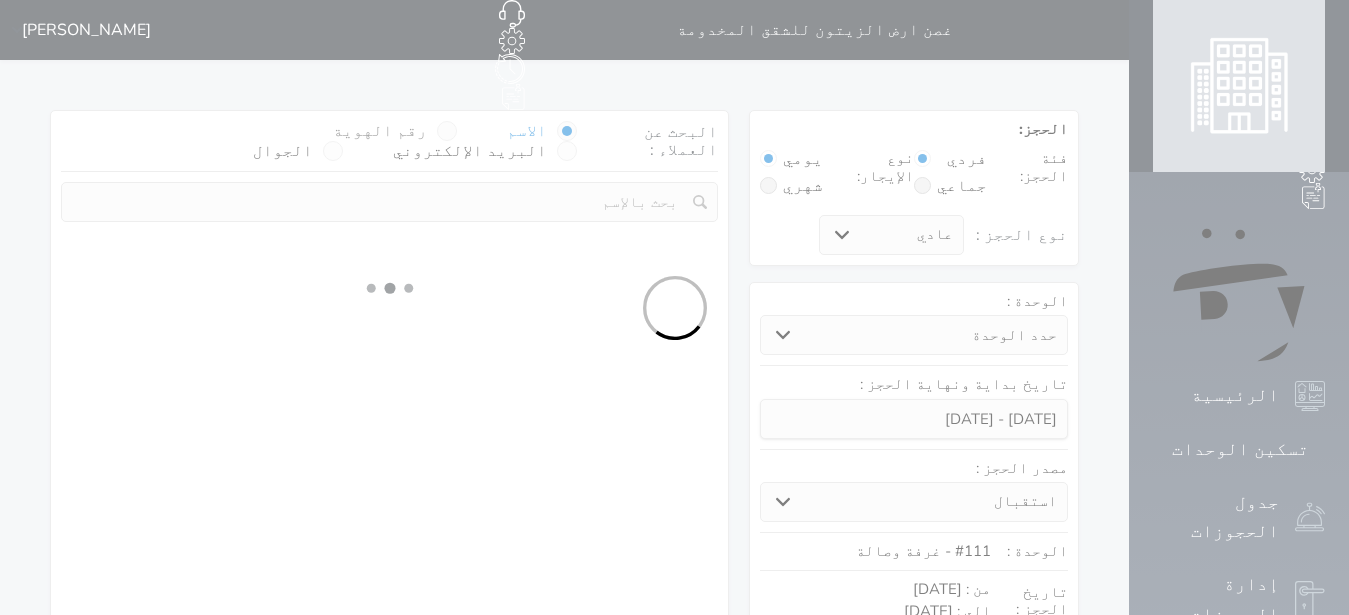 select on "113" 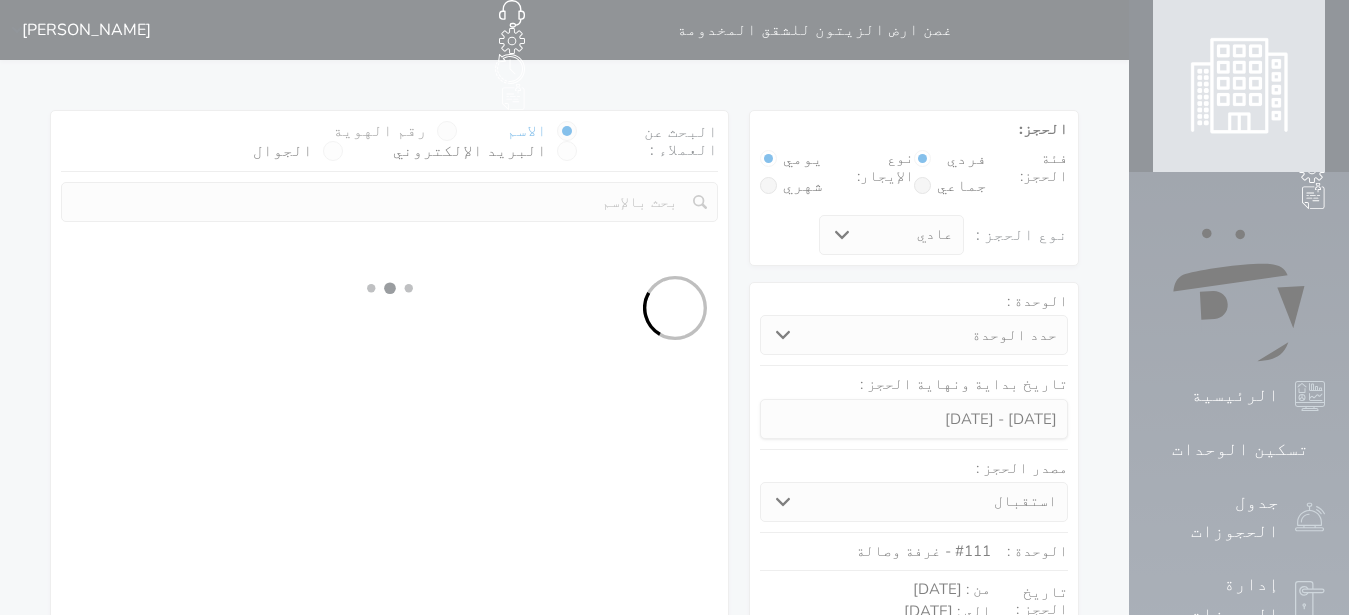select on "1" 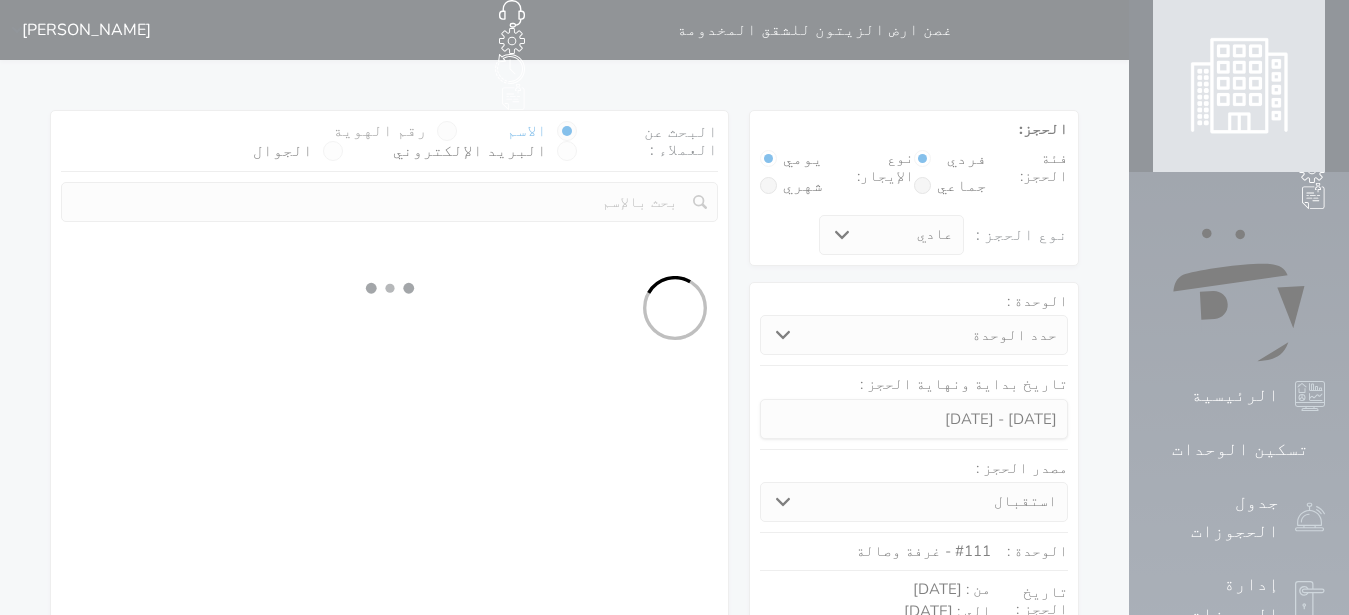 select 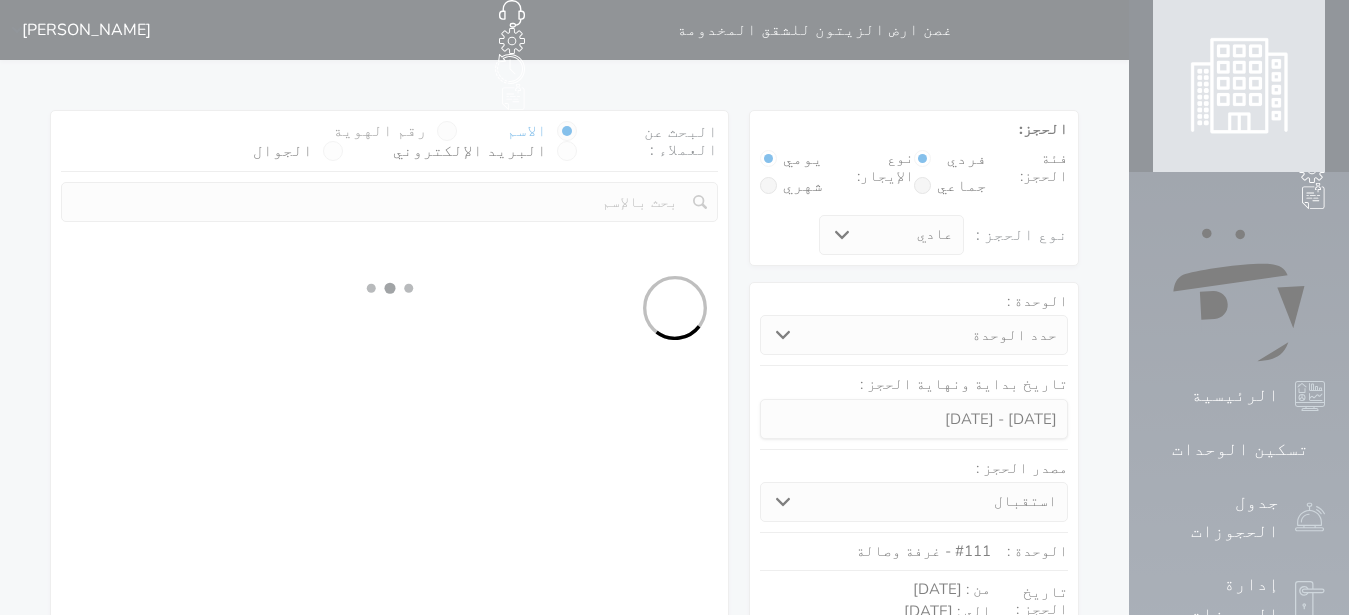 select on "7" 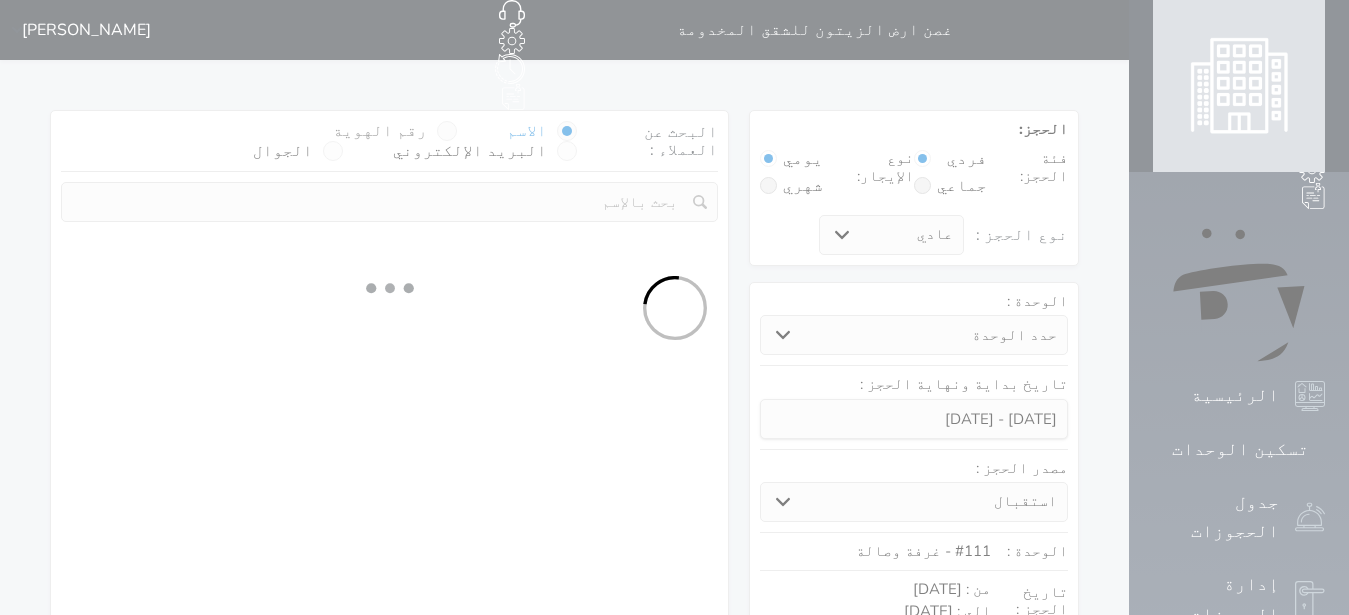 select 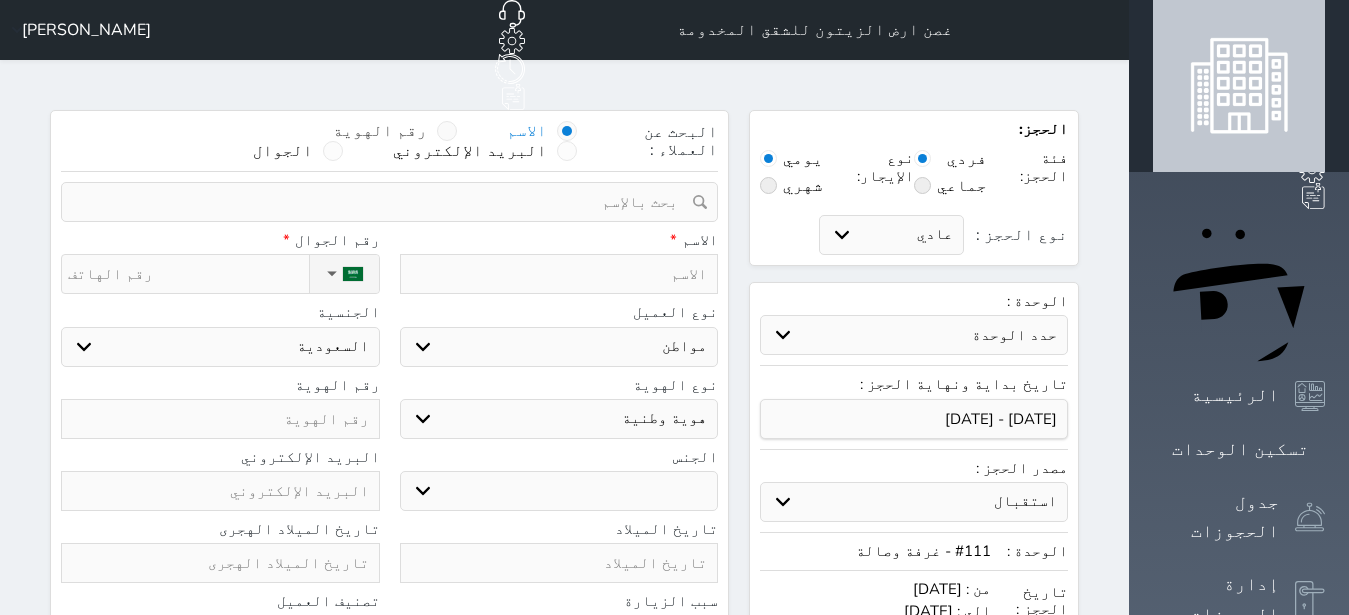 select 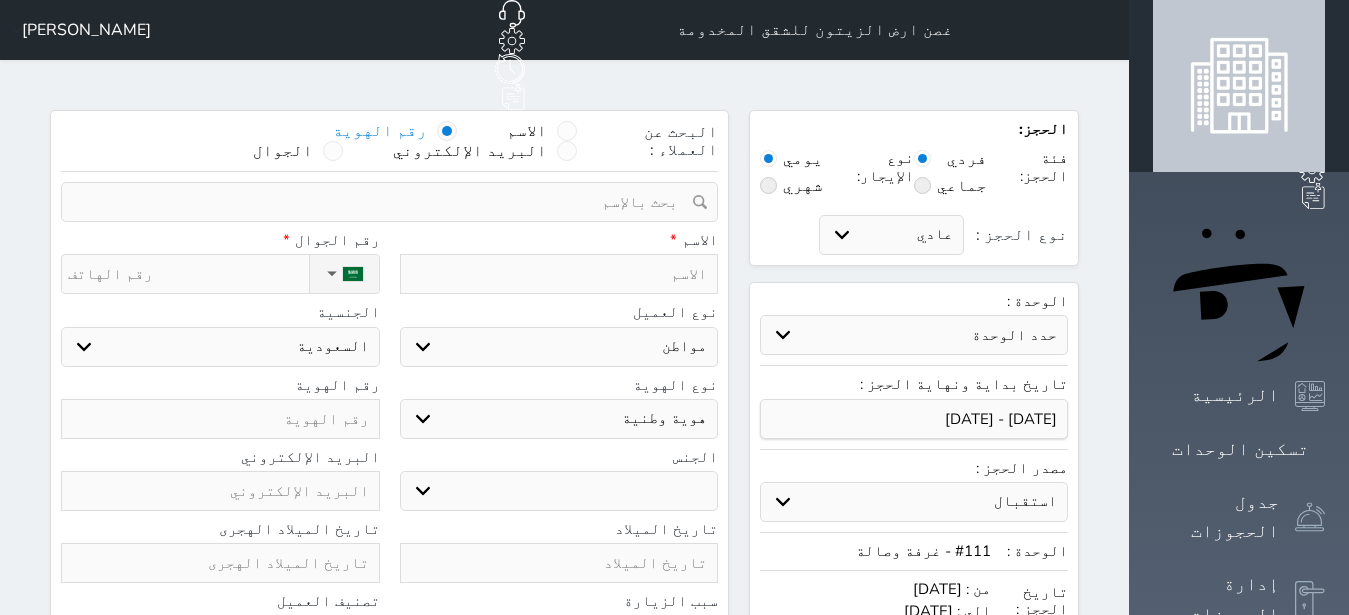 select 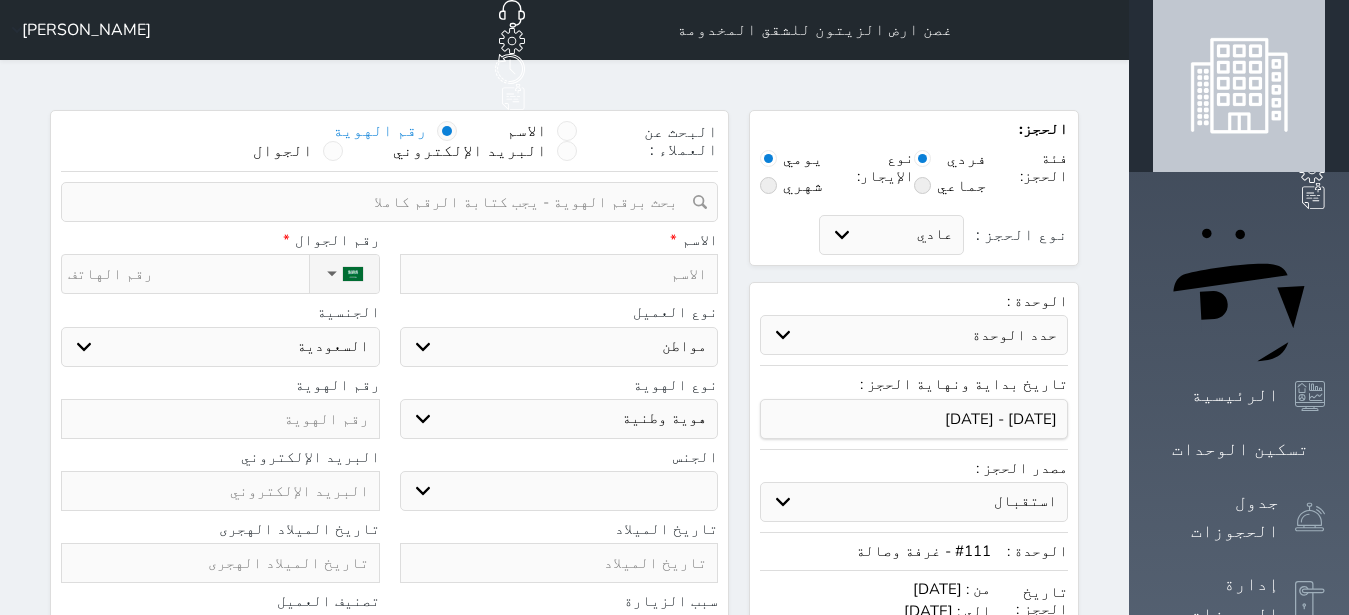 click at bounding box center [382, 202] 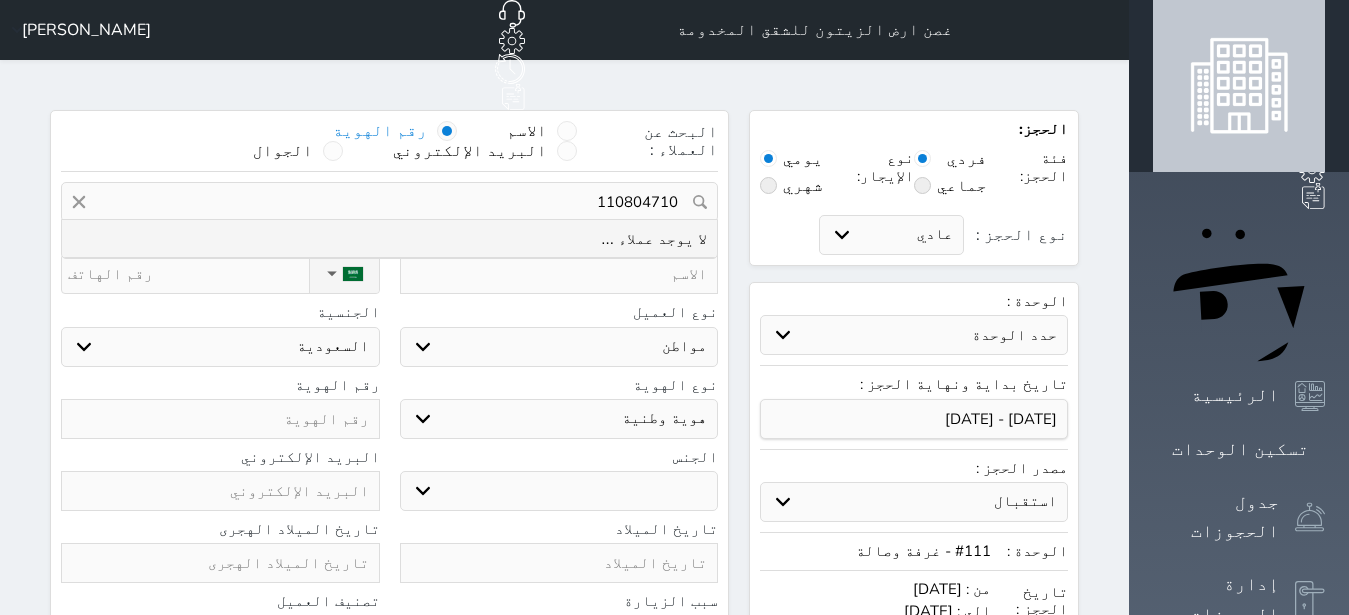 type on "1108047109" 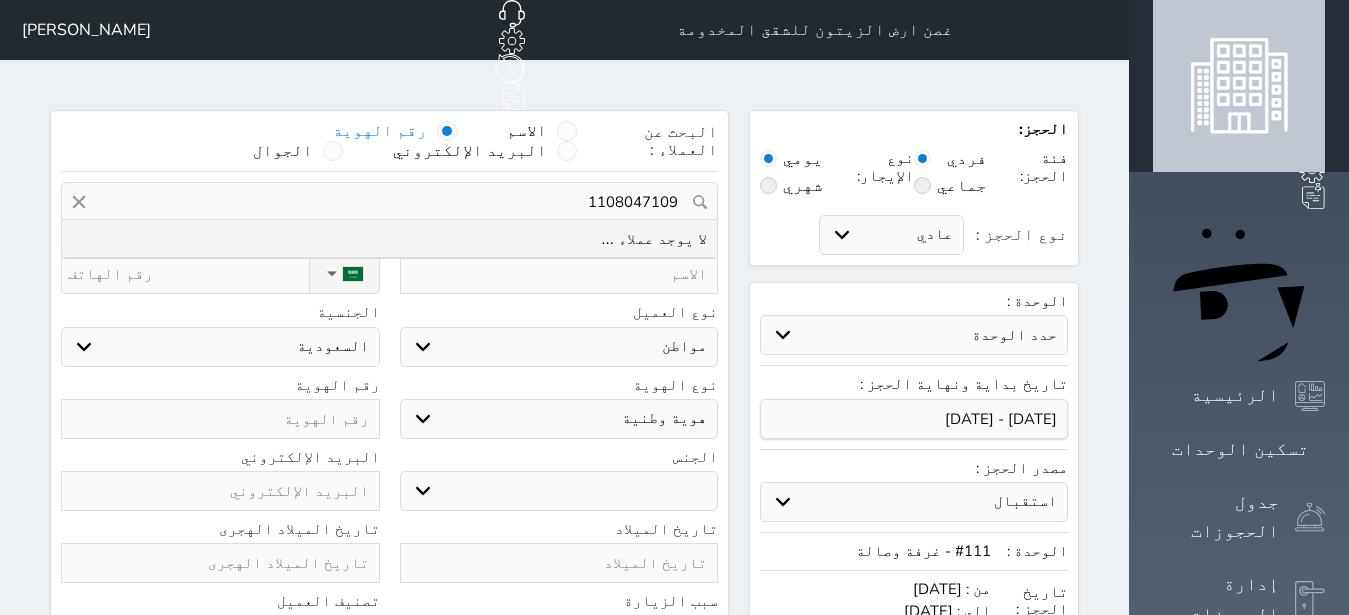 select 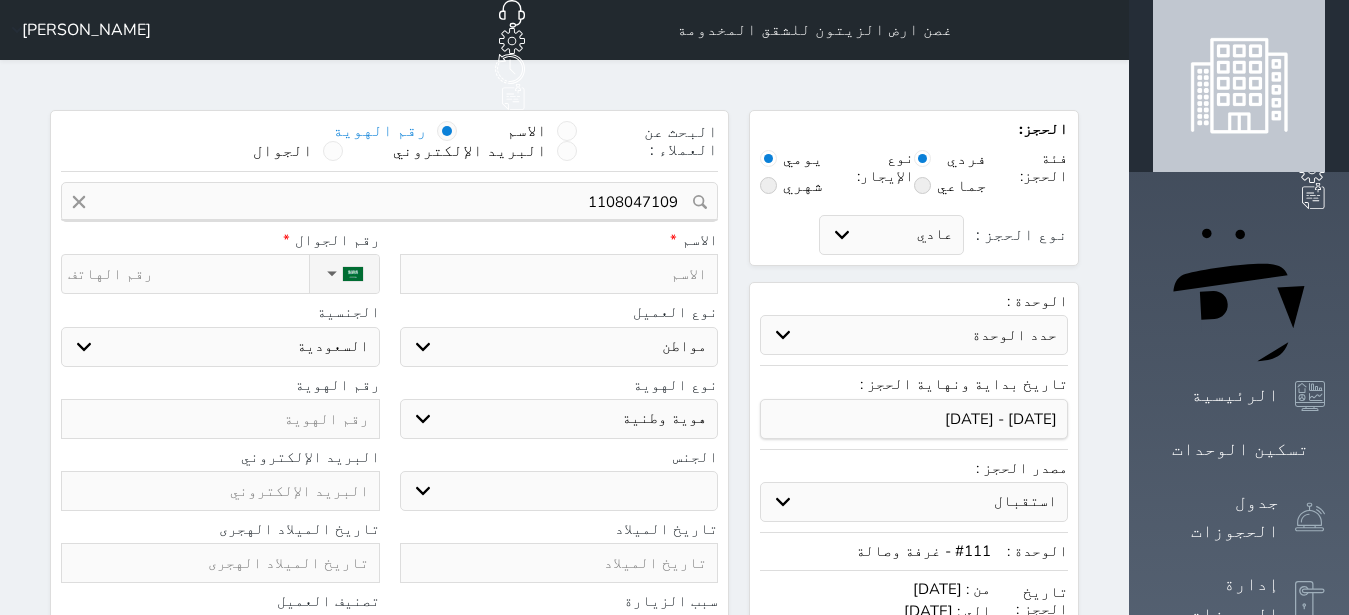 click at bounding box center (559, 274) 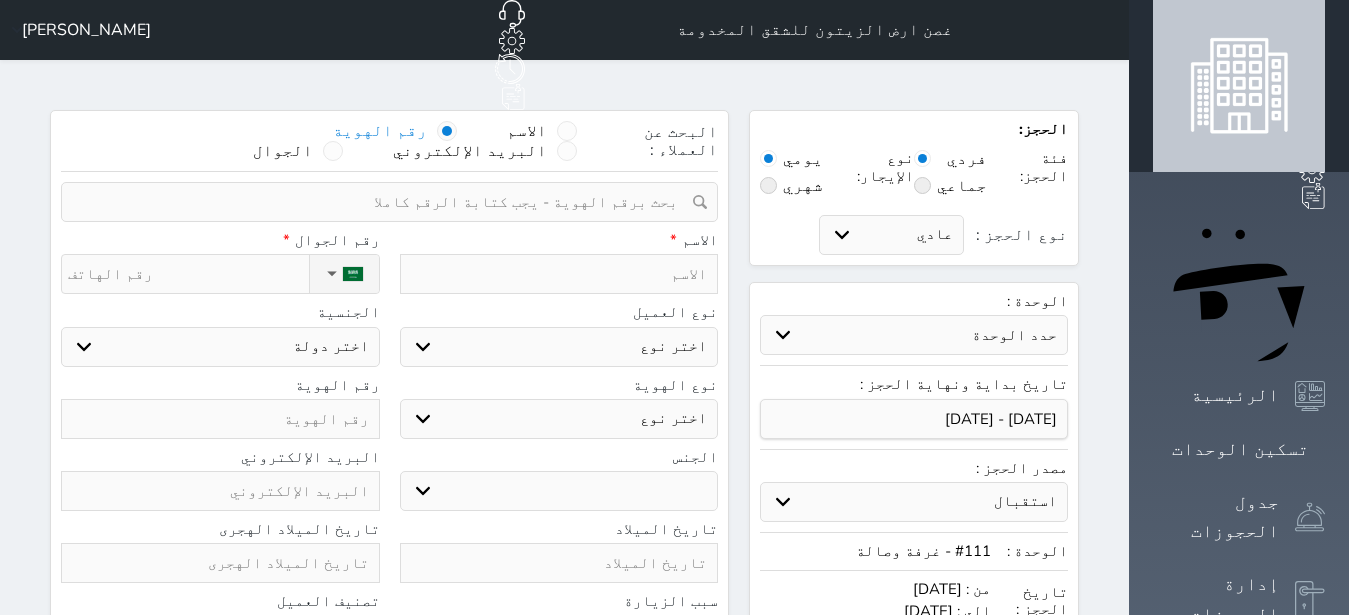 type on "ع" 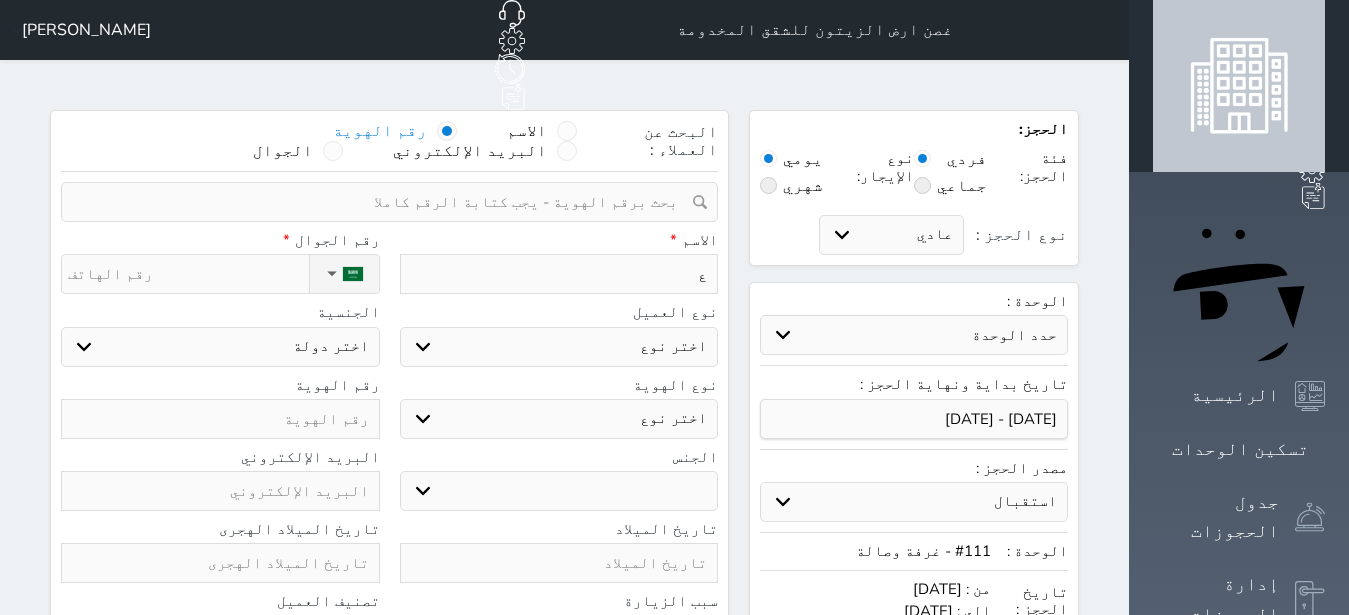 type on "عب" 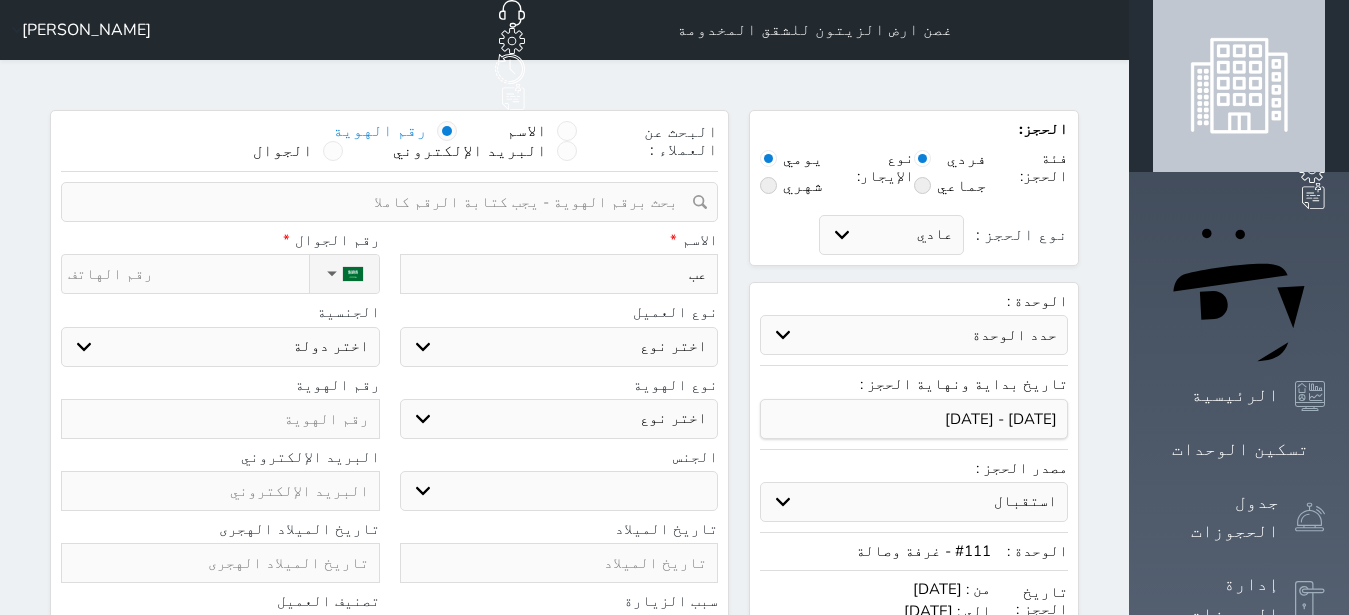 type on "عبد" 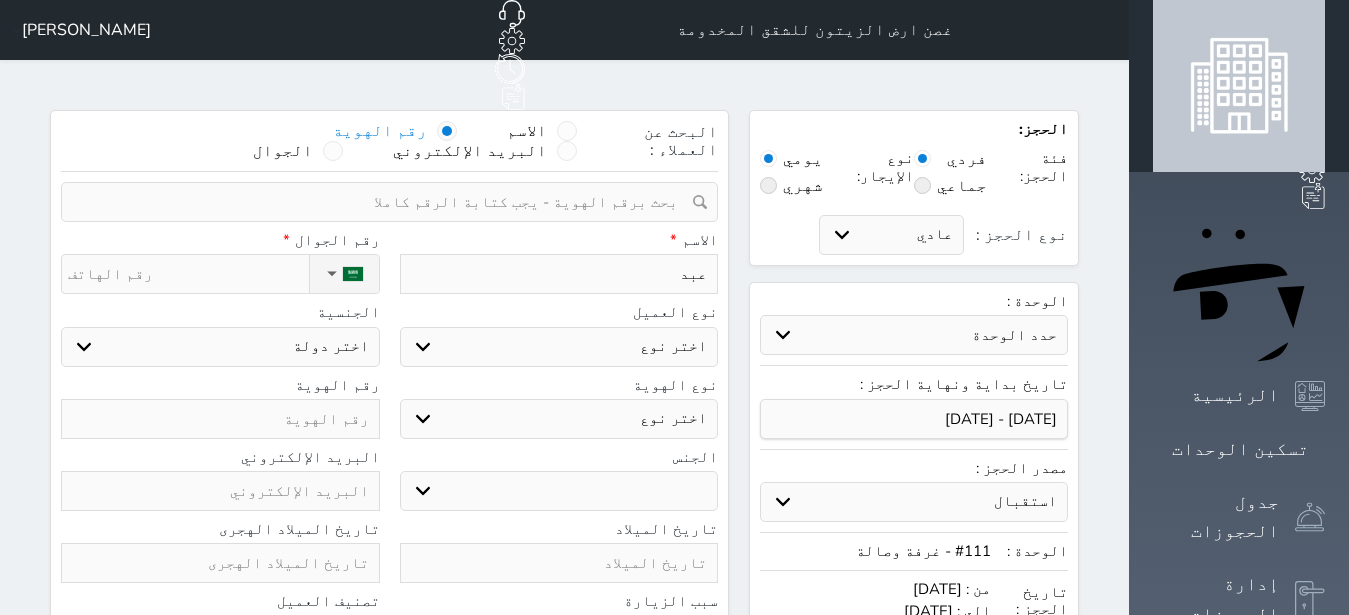type on "عبد" 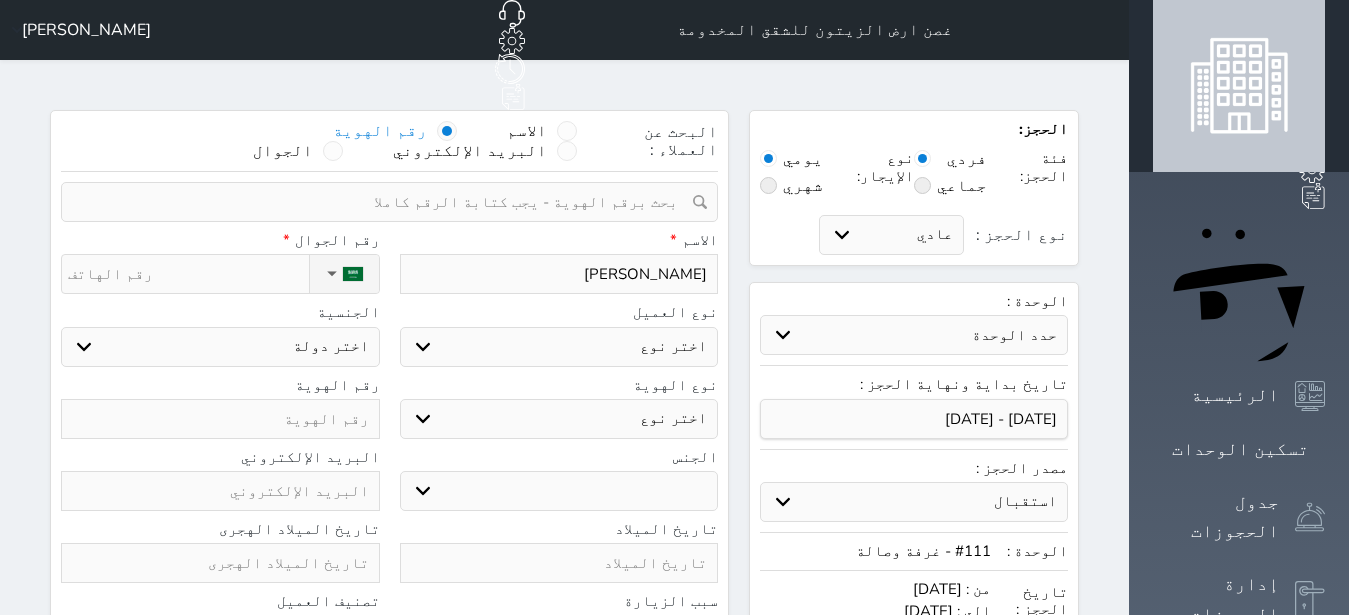 type on "[PERSON_NAME]" 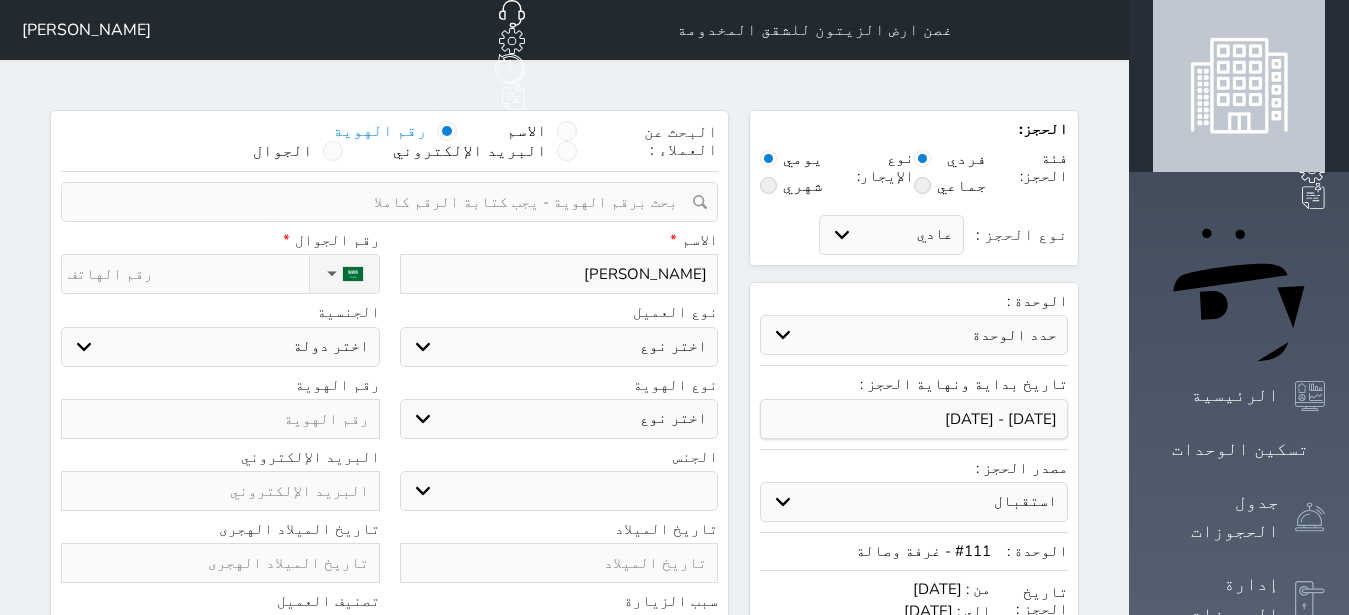 click on "اختر نوع   مواطن مواطن خليجي زائر مقيم" at bounding box center (559, 347) 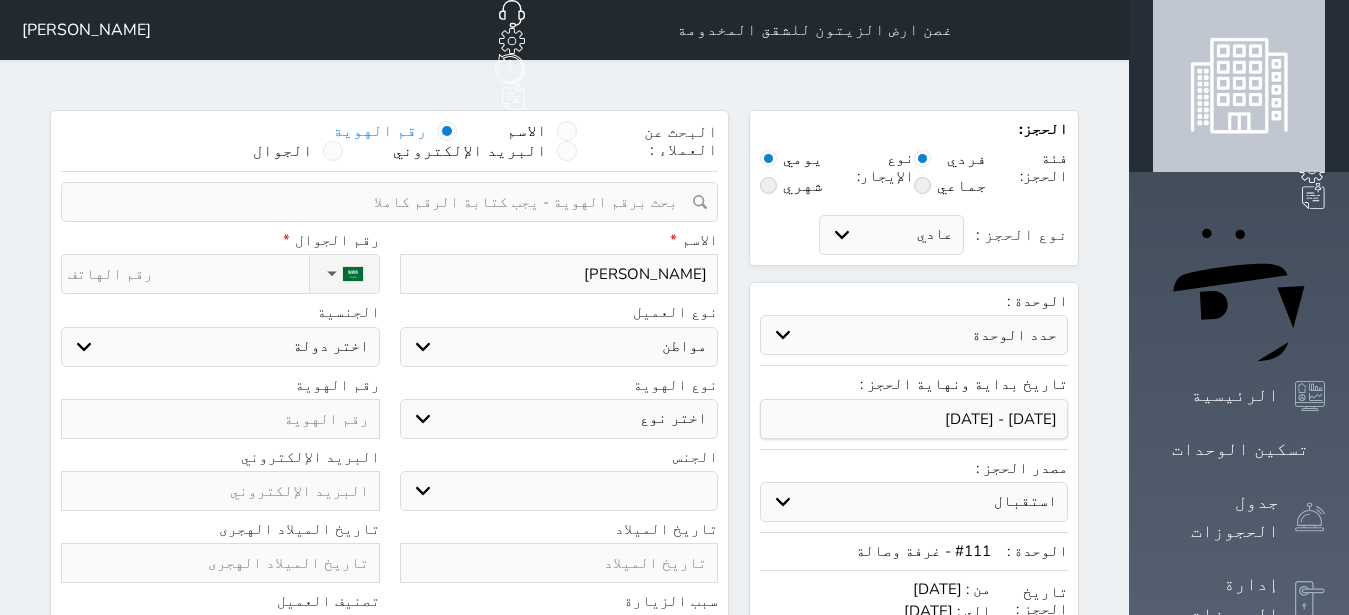 select on "113" 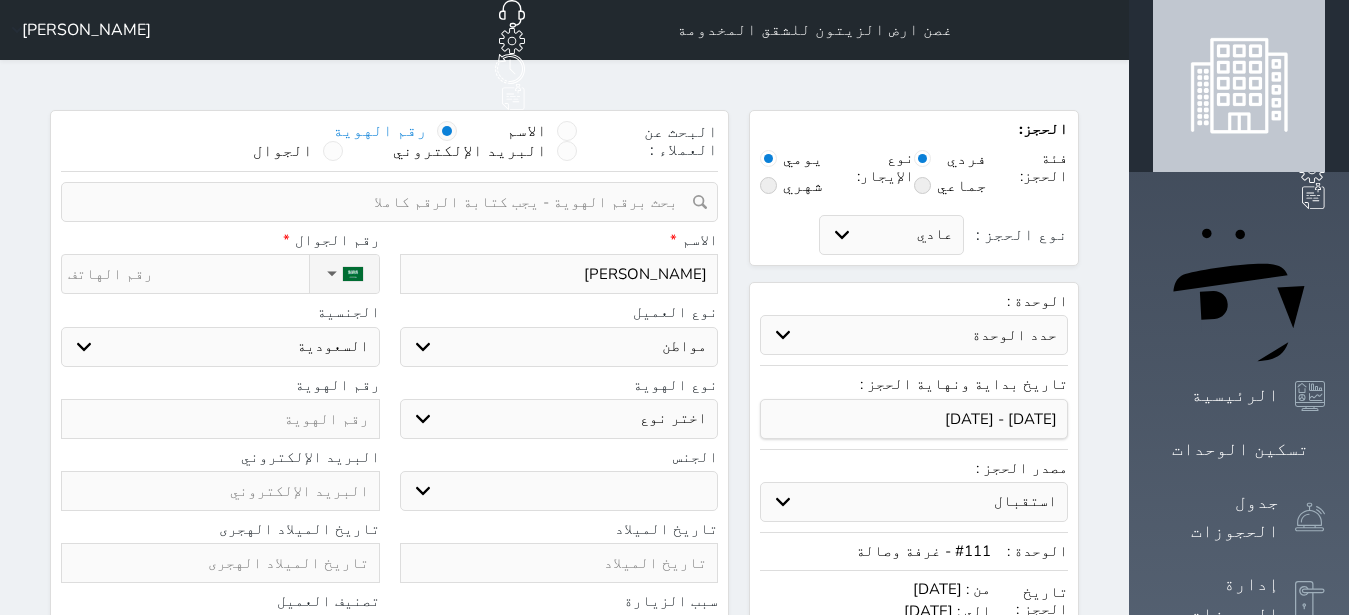 click on "اختر نوع   هوية وطنية هوية عائلية جواز السفر" at bounding box center (559, 419) 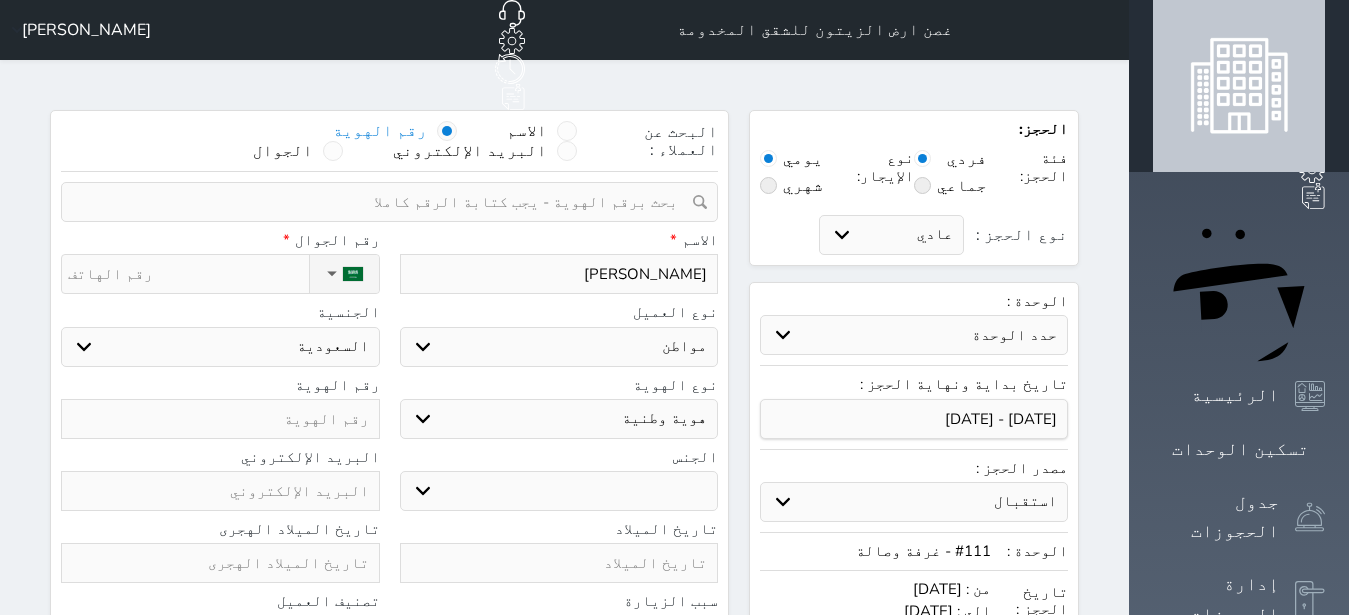select 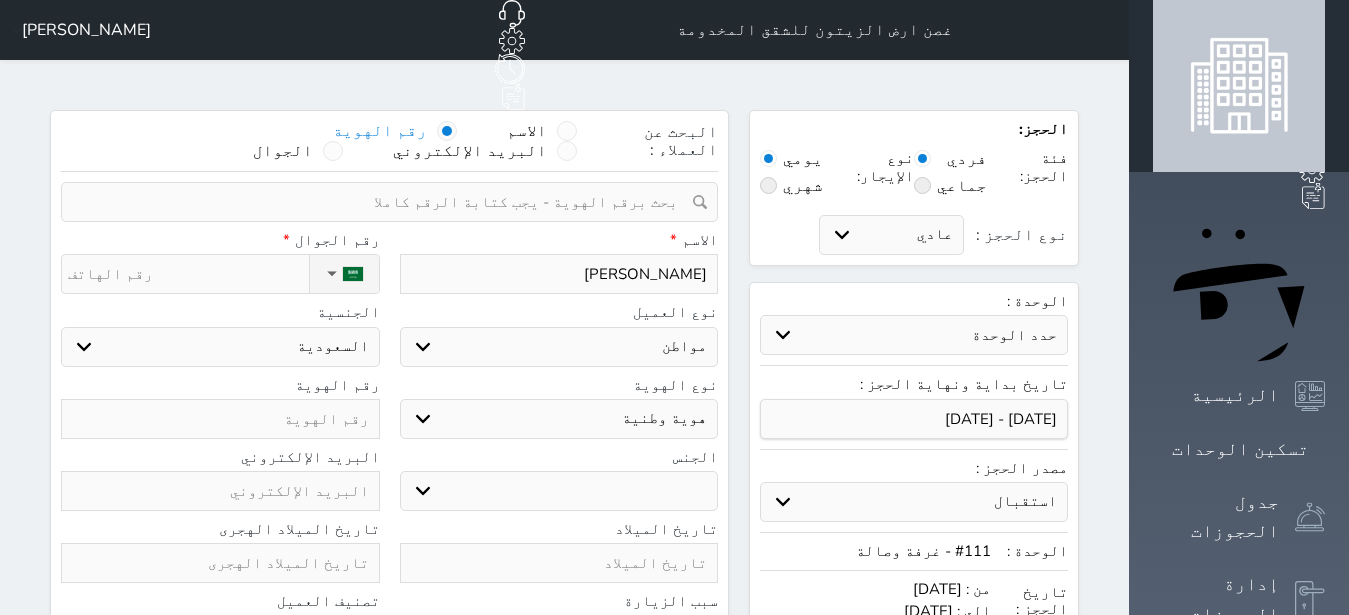 click on "ذكر   انثى" at bounding box center (559, 491) 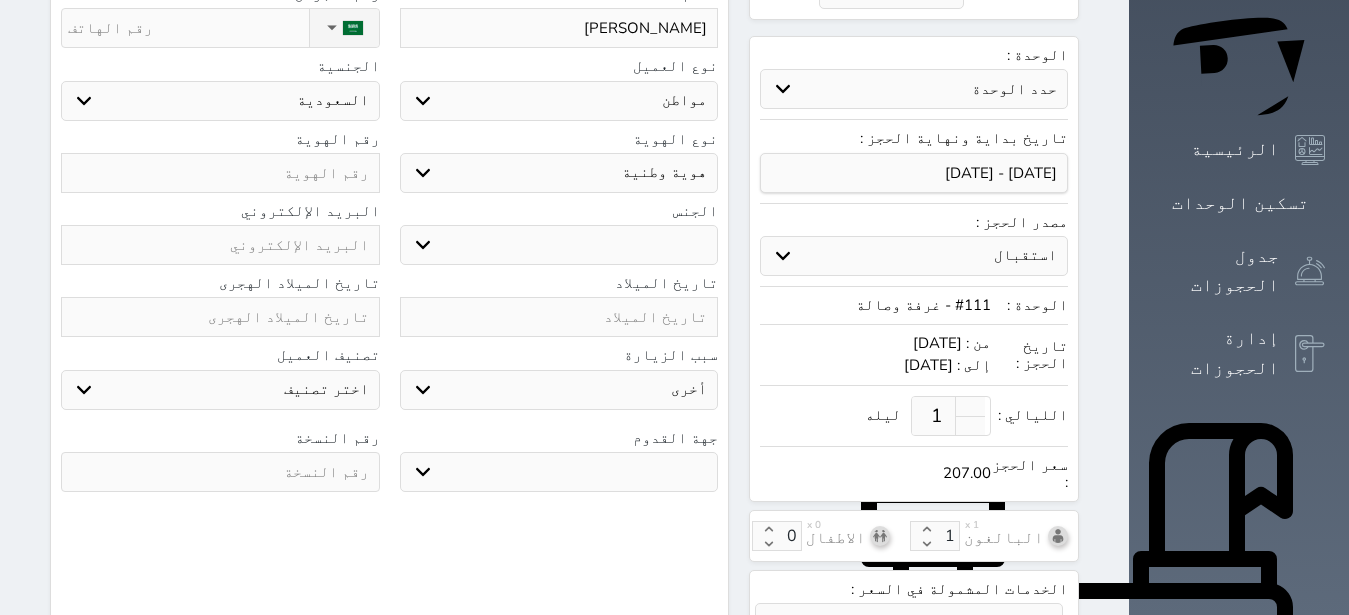 scroll, scrollTop: 252, scrollLeft: 0, axis: vertical 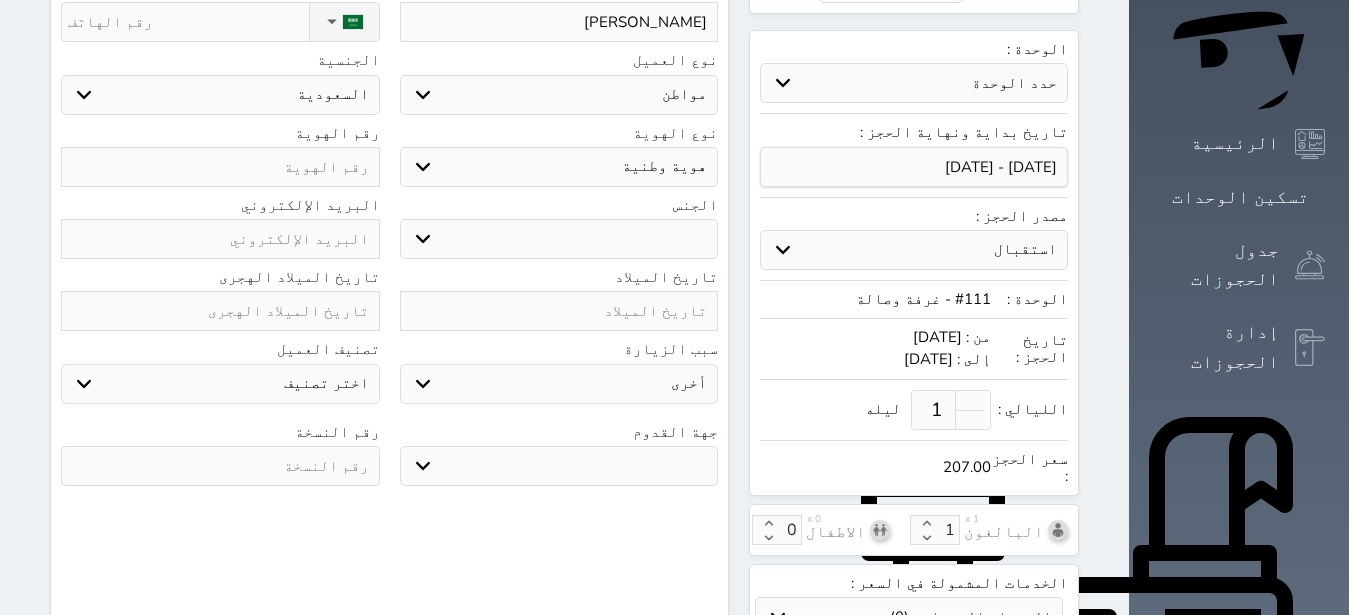 click at bounding box center (559, 311) 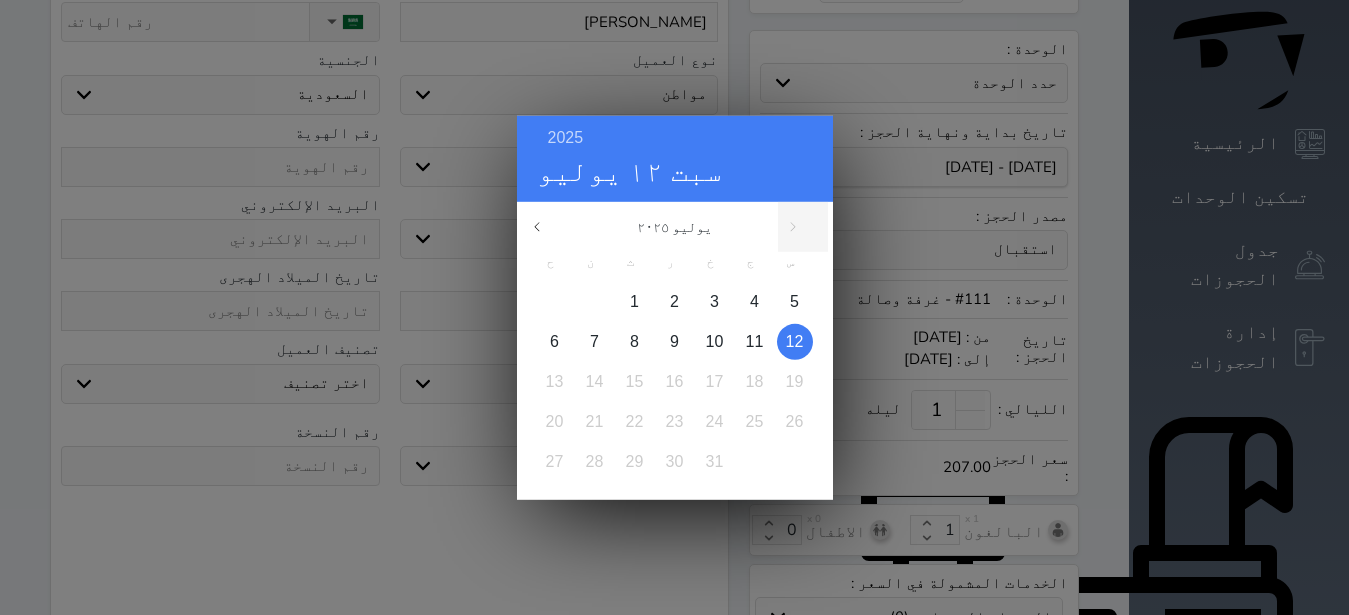click on "2025   سبت ١٢ يوليو" at bounding box center (675, 158) 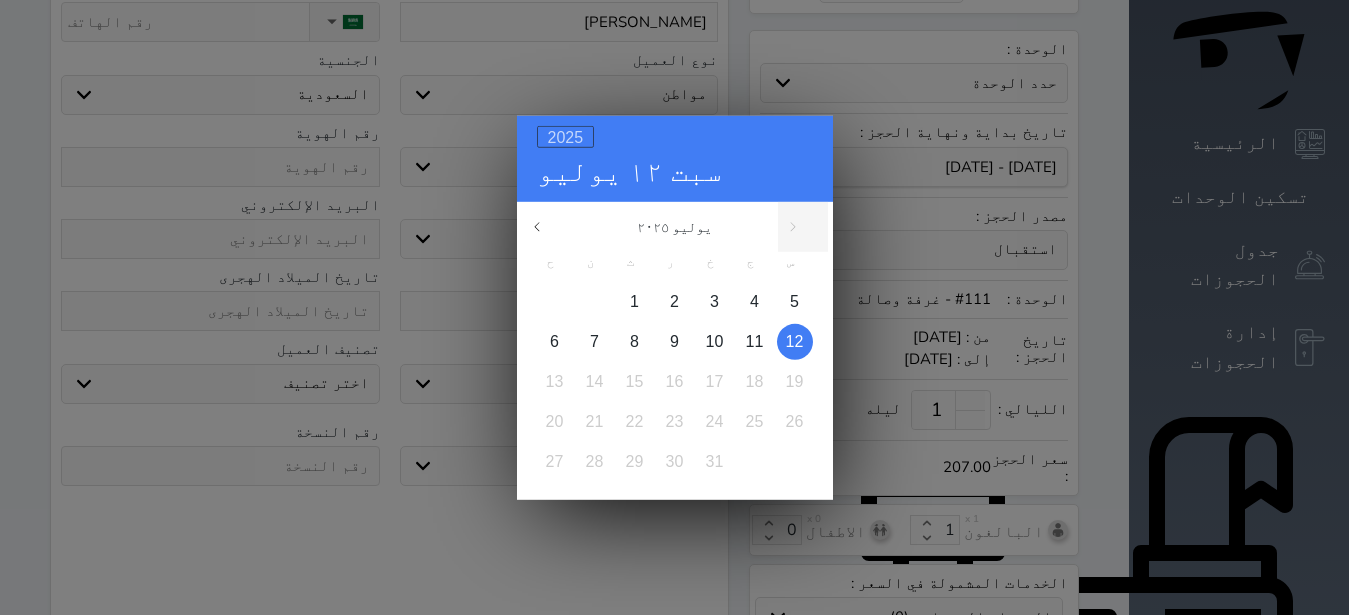 click on "2025" at bounding box center [566, 136] 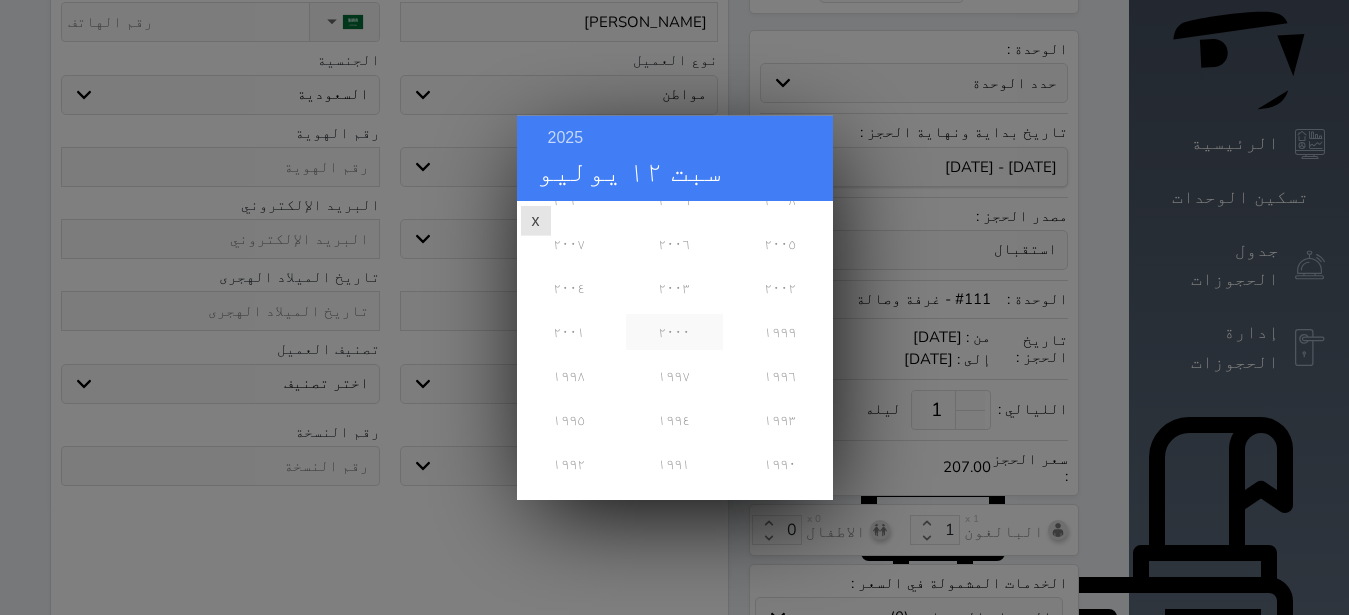 scroll, scrollTop: 324, scrollLeft: 0, axis: vertical 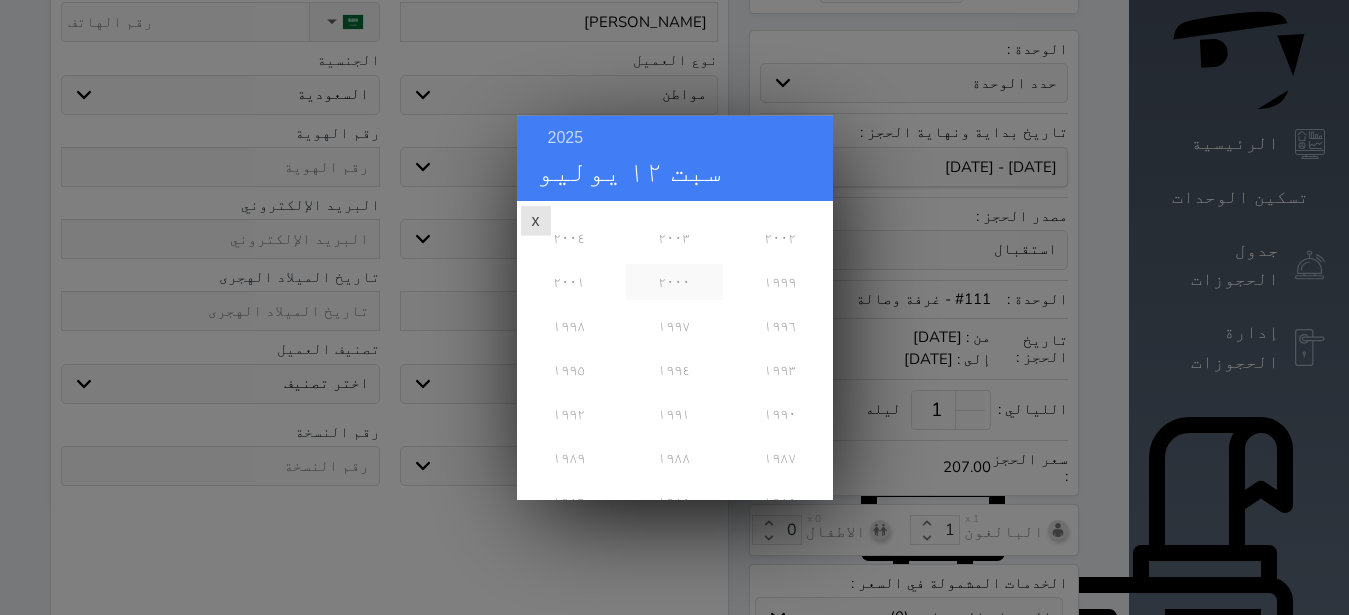 click on "٢٠٠٠" at bounding box center [674, 281] 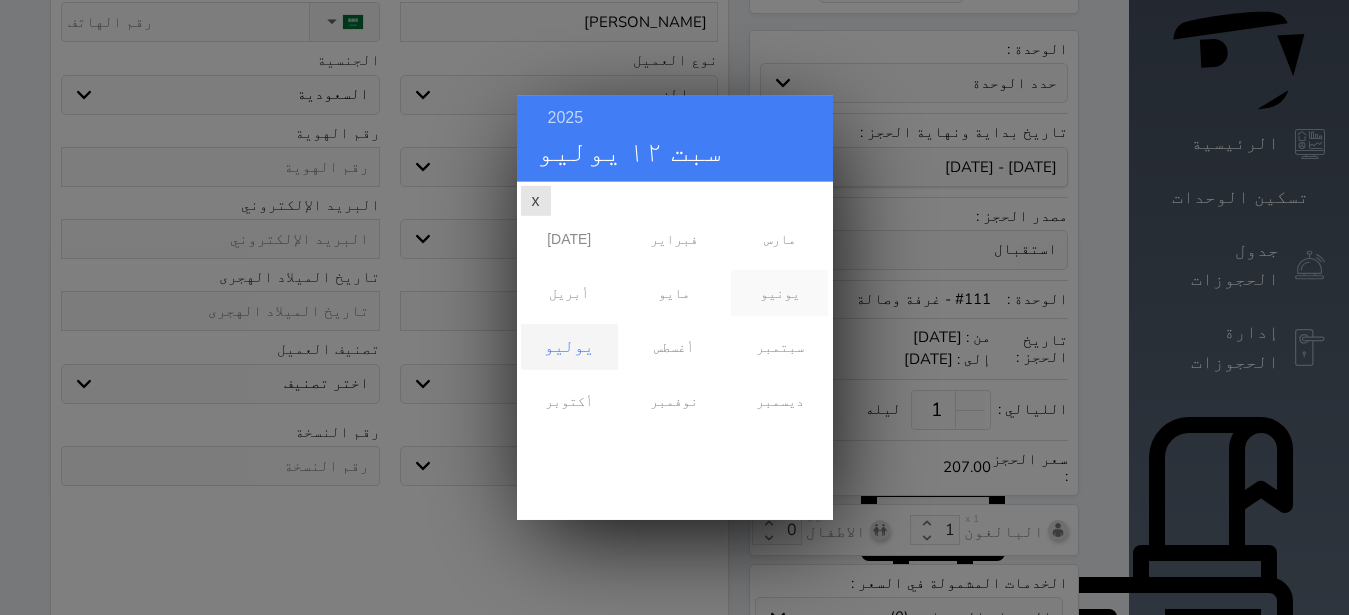 click on "يونيو" at bounding box center [779, 292] 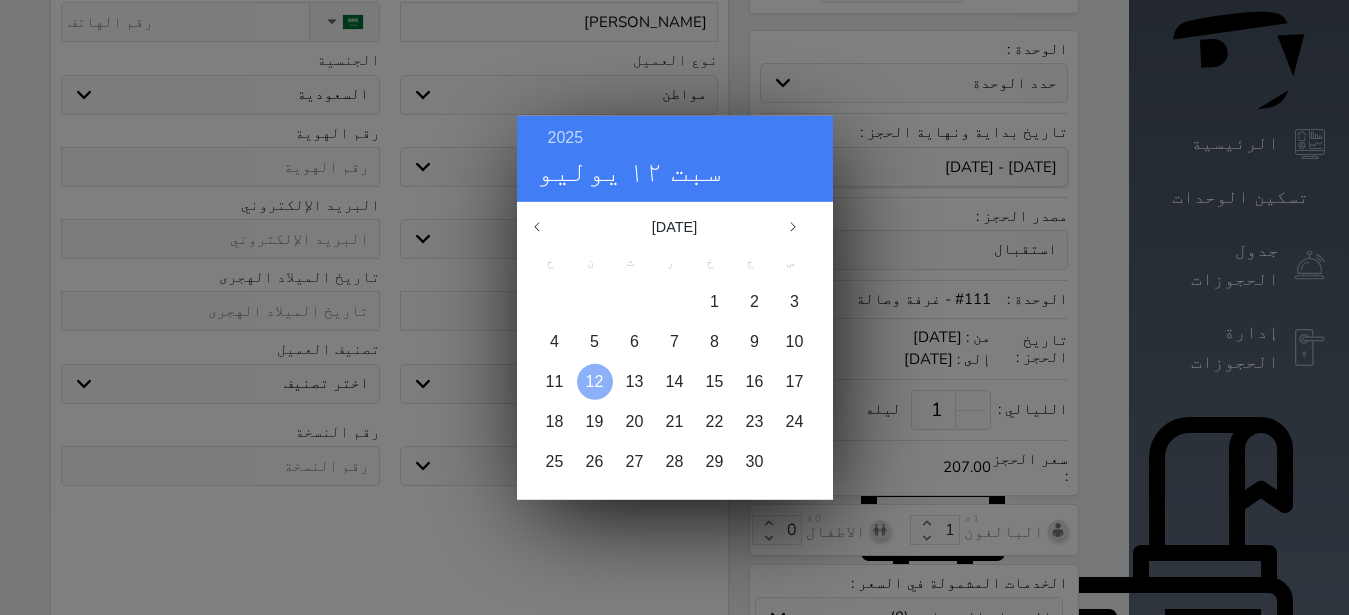click on "12" at bounding box center [595, 380] 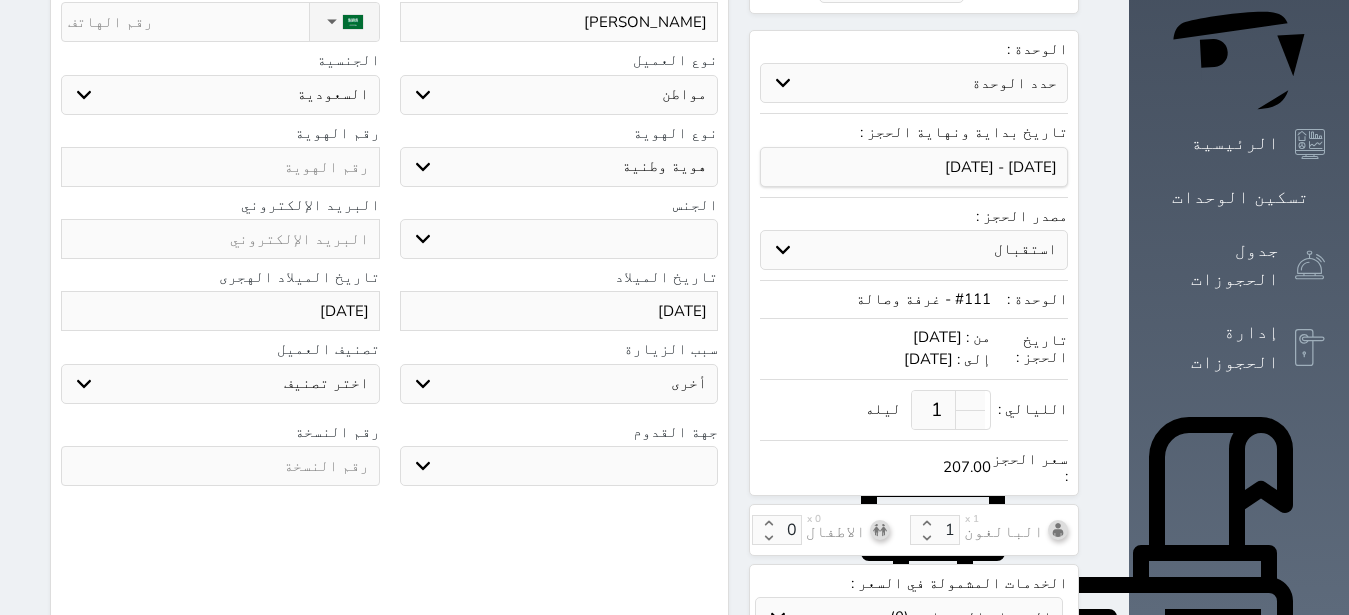 click on "جهة القدوم   جو بحر ارض" at bounding box center [559, 455] 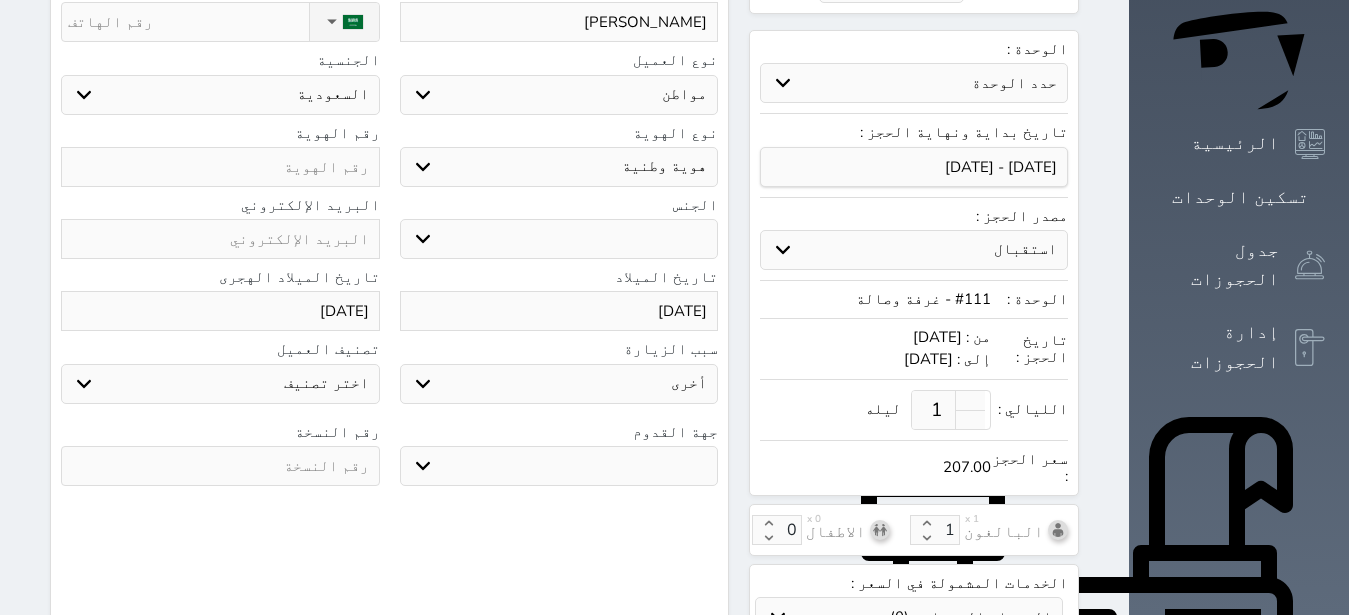 select on "9" 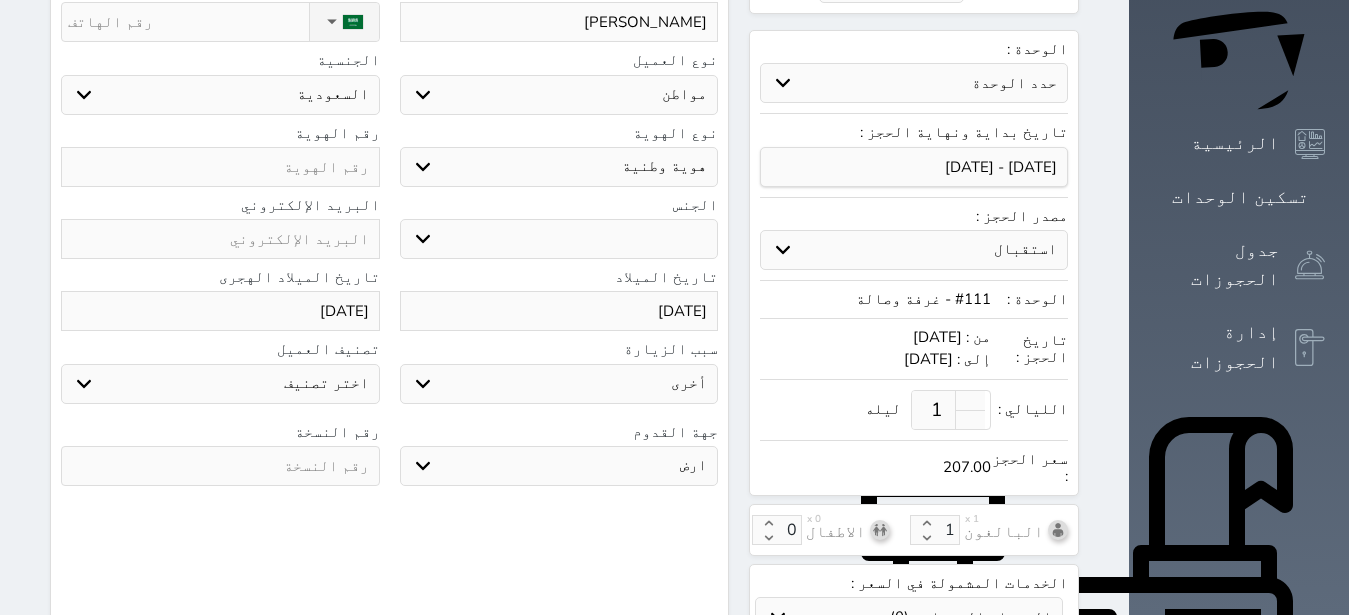 click at bounding box center (220, 466) 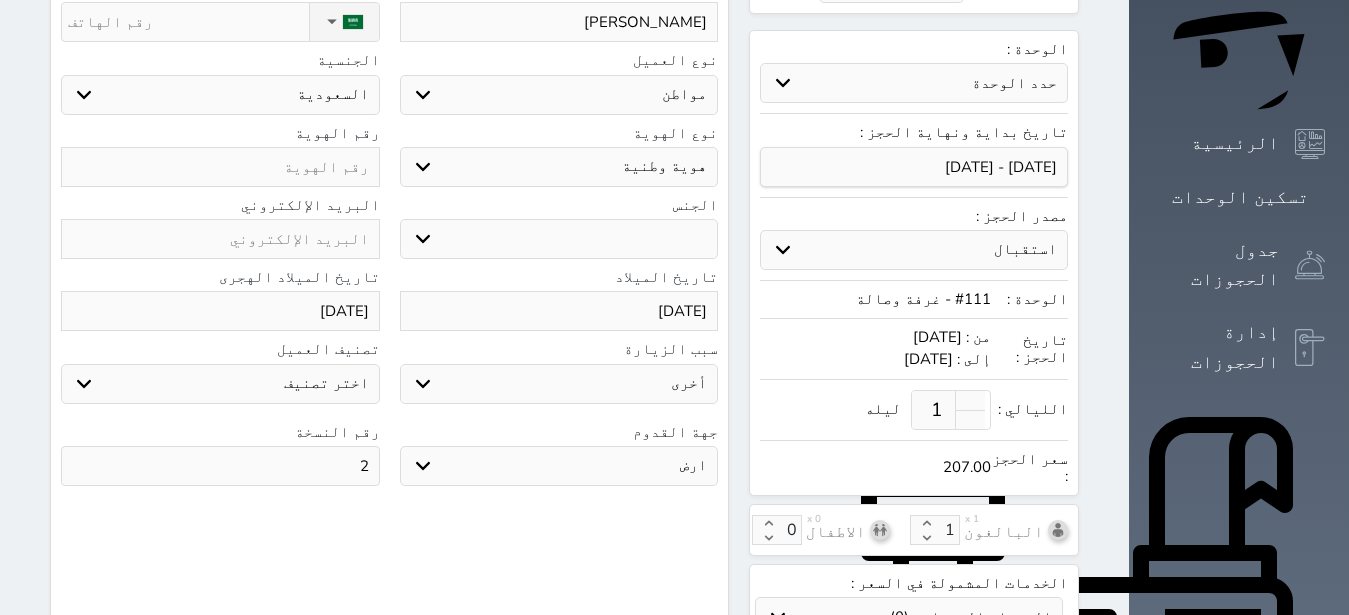type on "2" 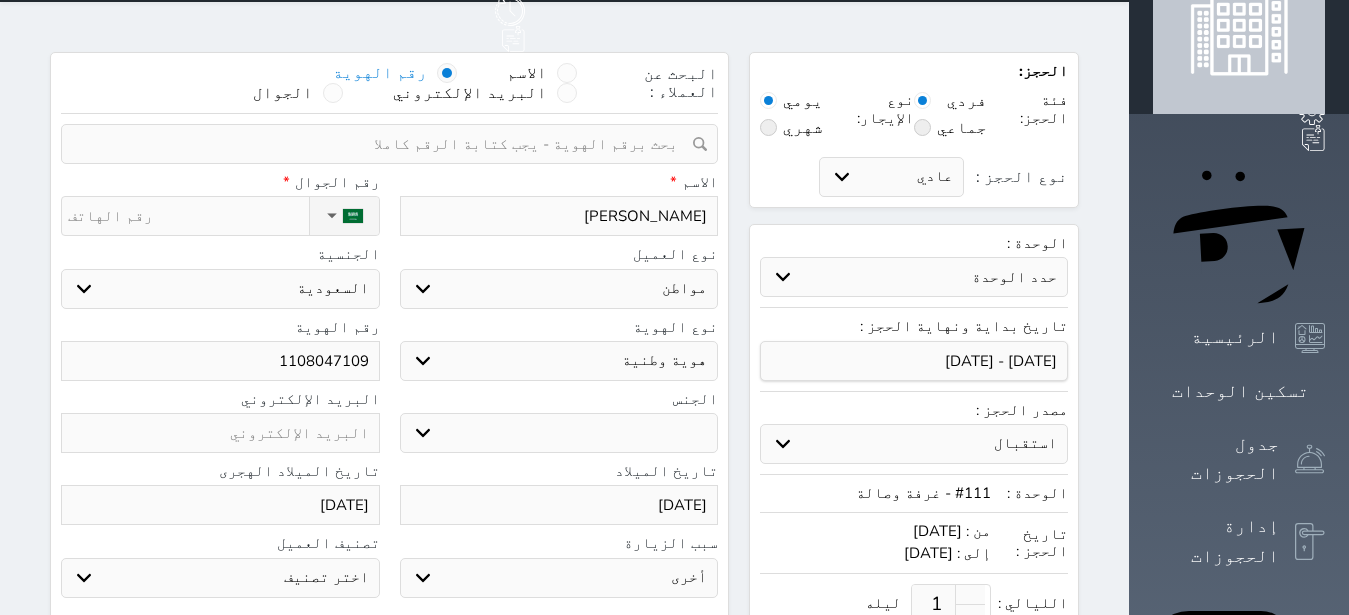scroll, scrollTop: 0, scrollLeft: 0, axis: both 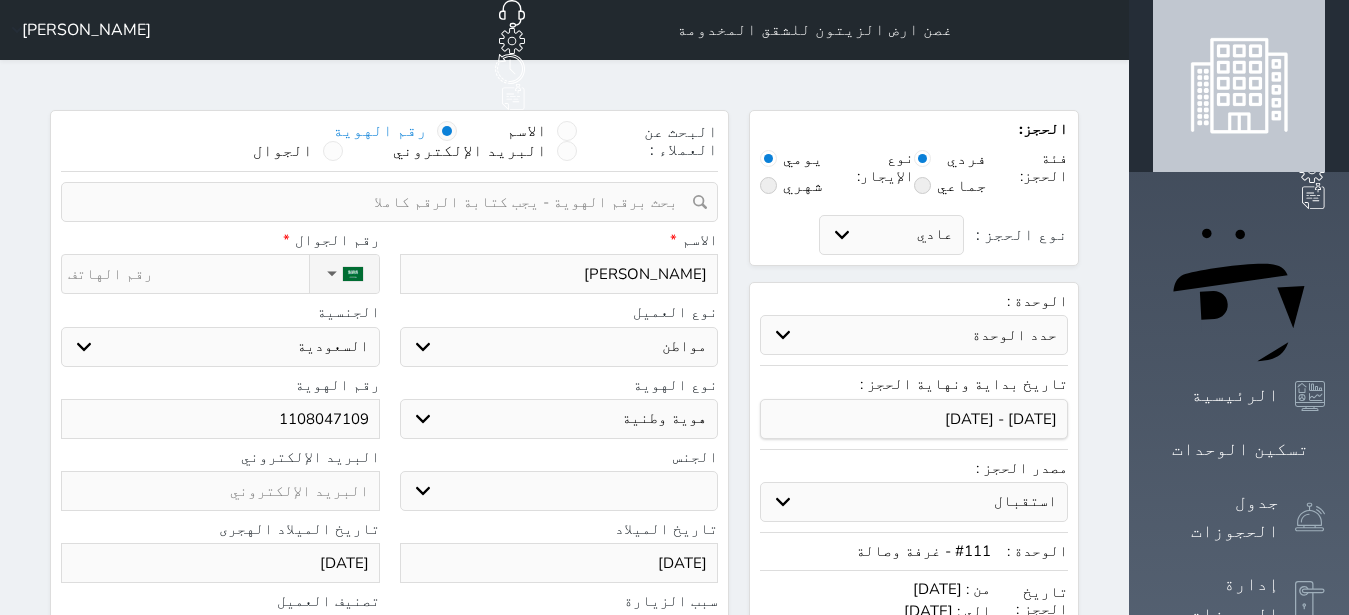 type on "1108047109" 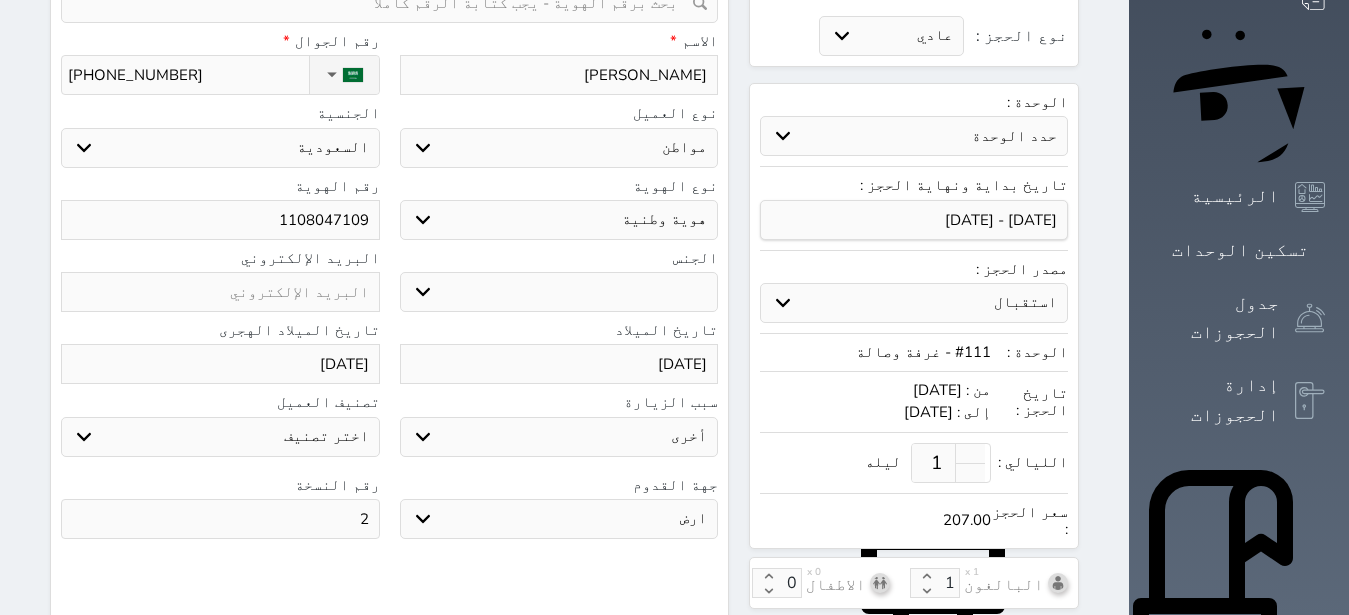 scroll, scrollTop: 694, scrollLeft: 0, axis: vertical 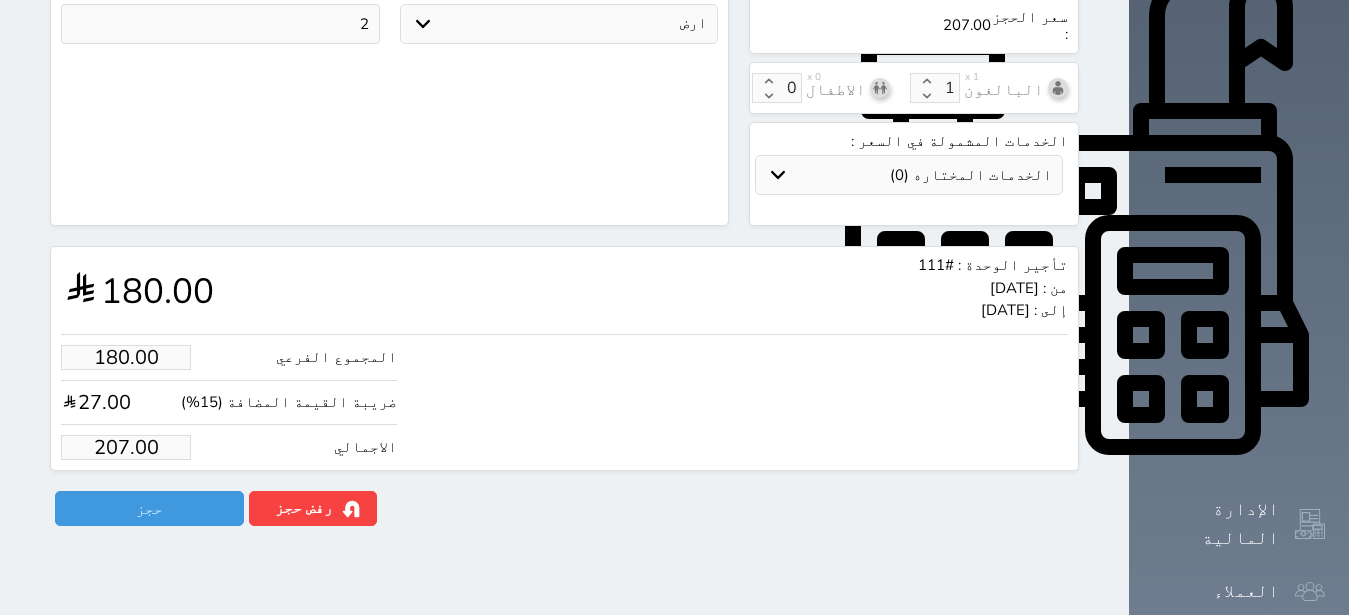 type on "[PHONE_NUMBER]" 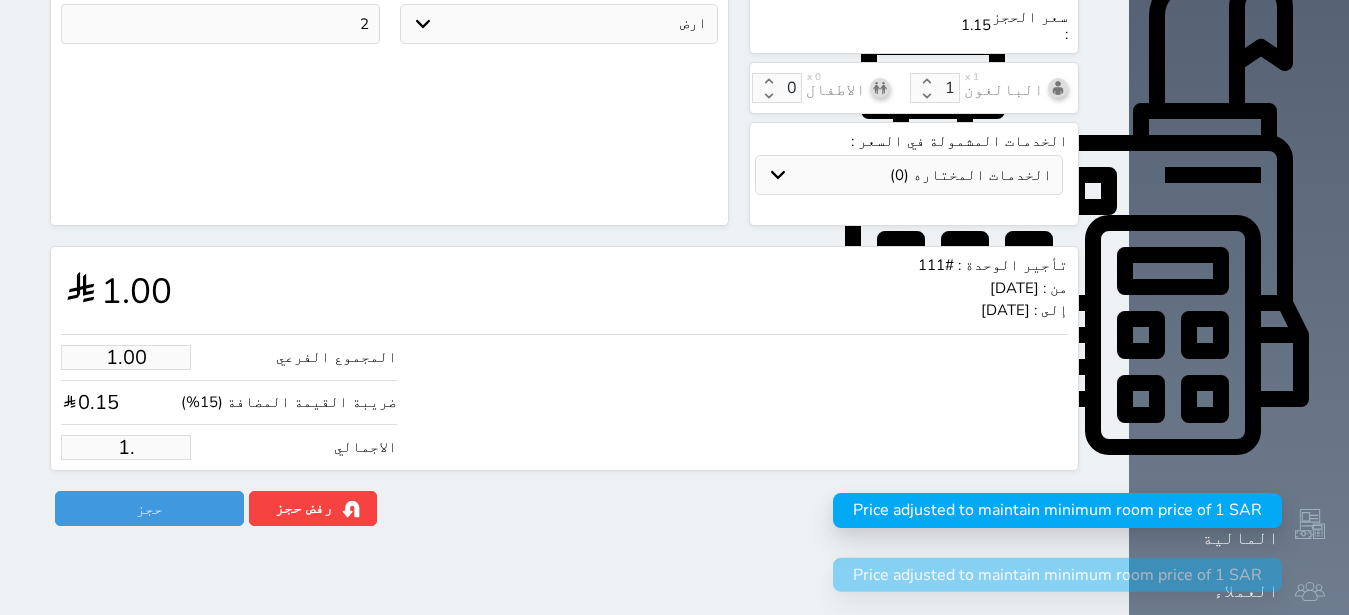 type on "1" 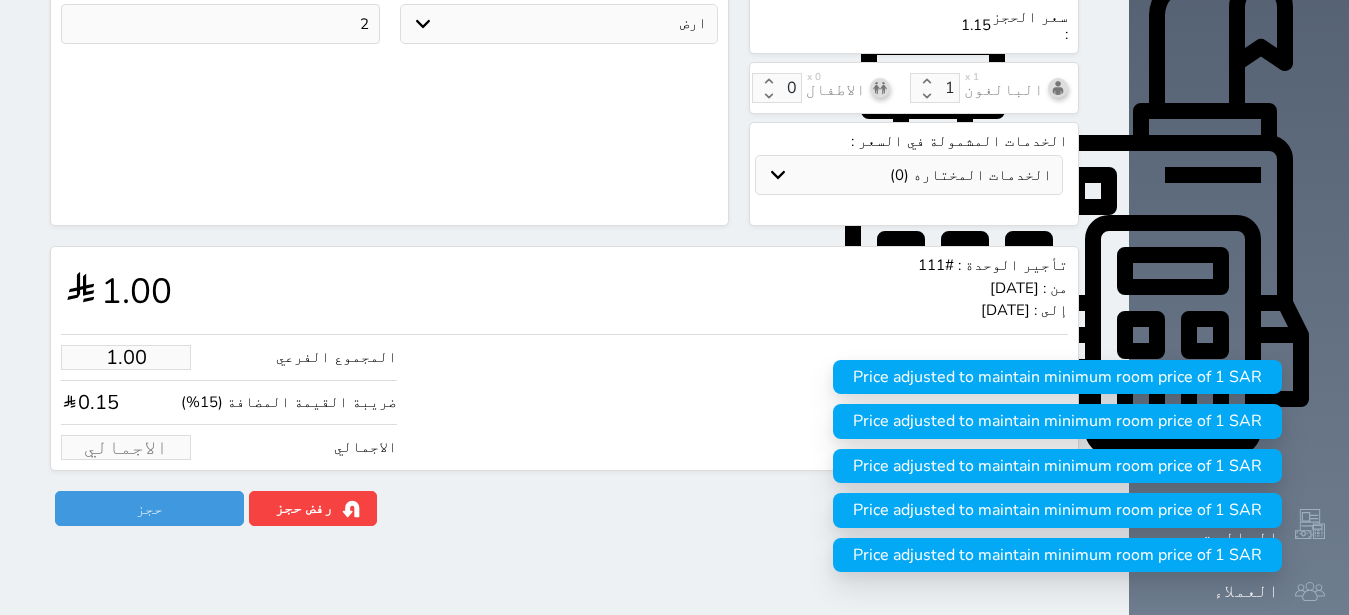 type on "1" 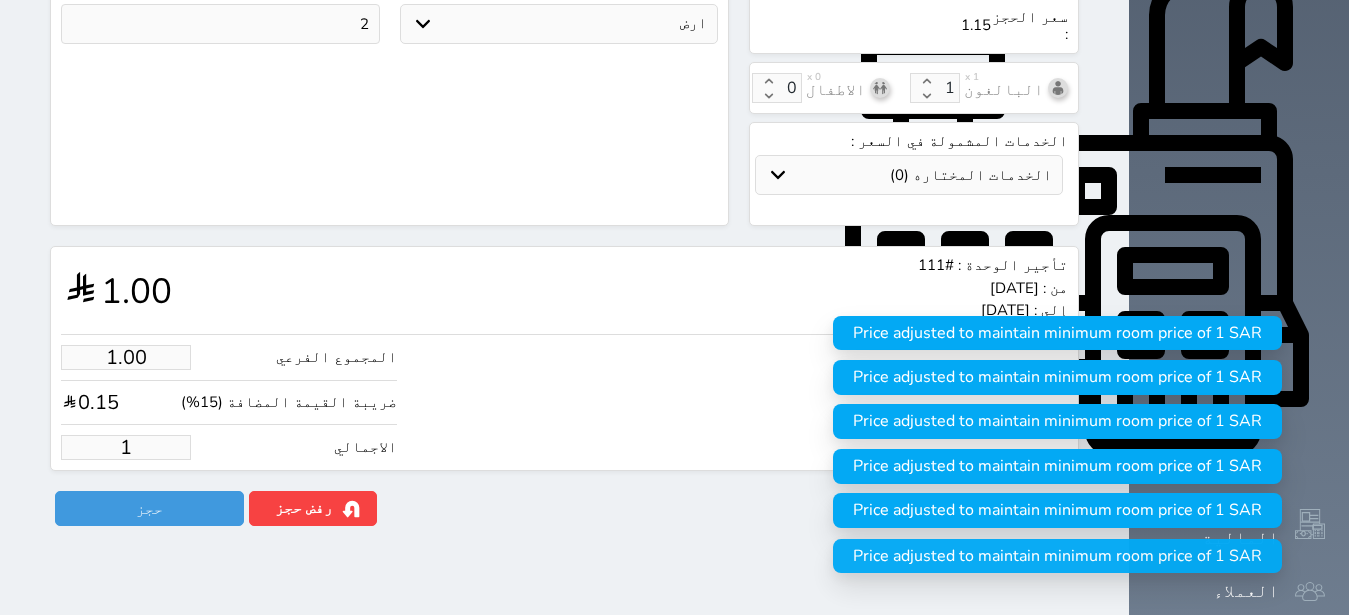 type on "13.04" 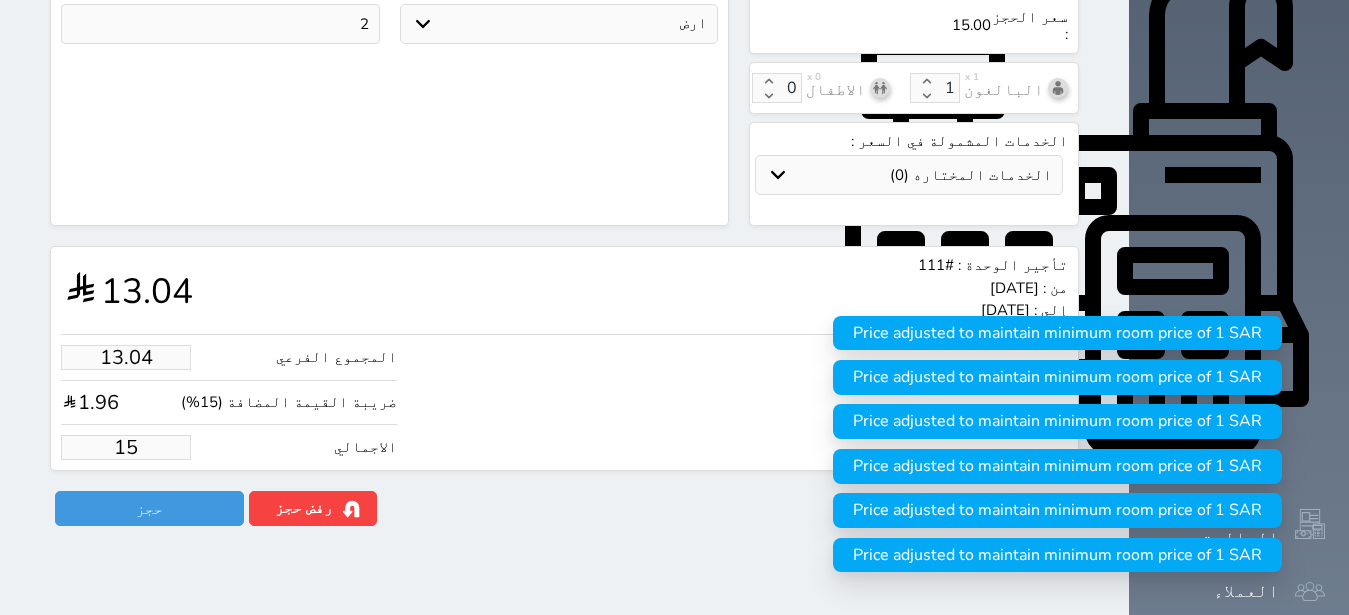 type on "130.43" 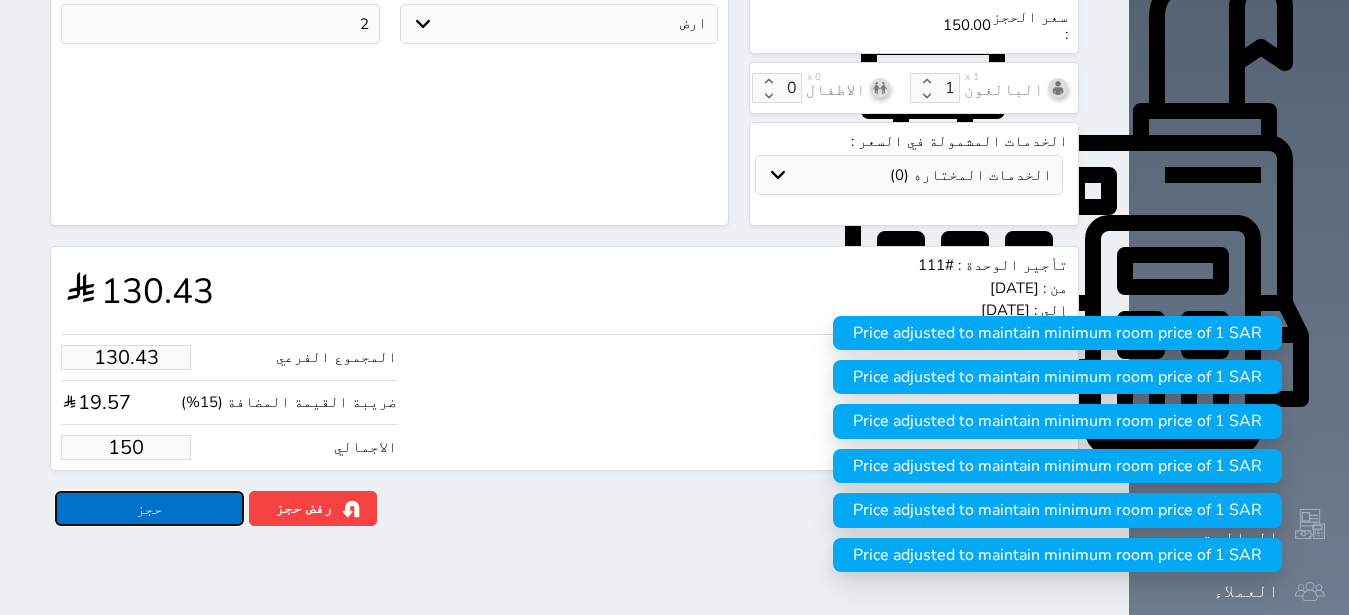 type on "150.00" 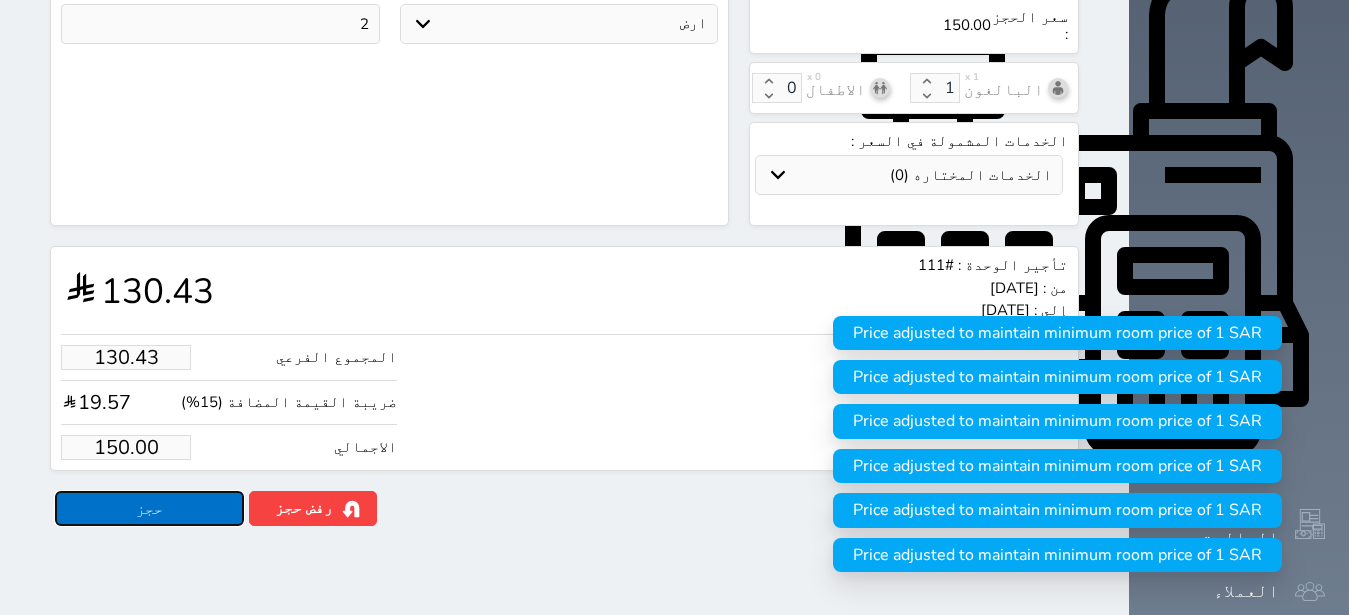 click on "حجز" at bounding box center (149, 508) 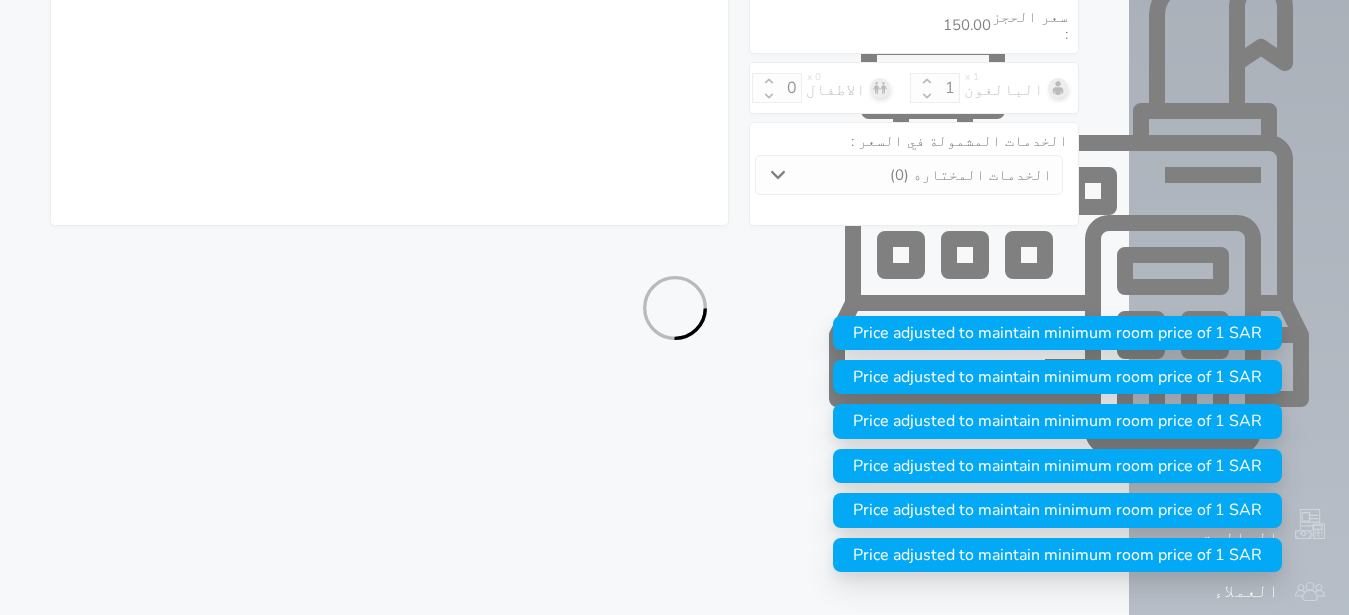 select on "1" 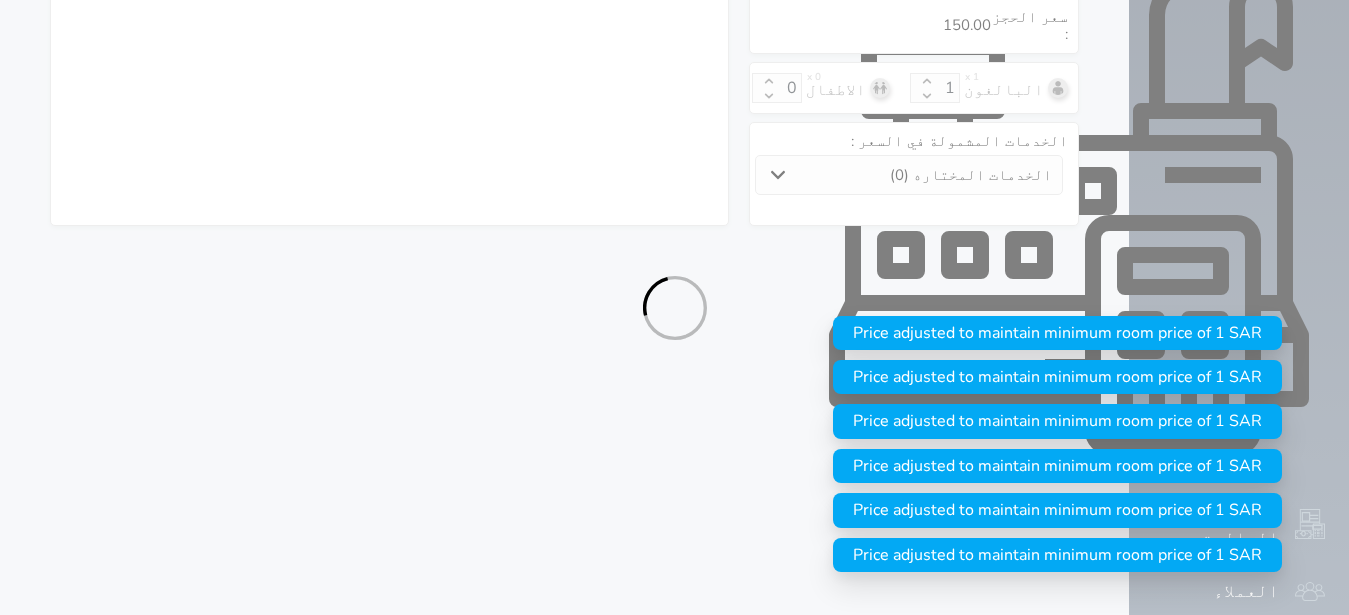 select on "113" 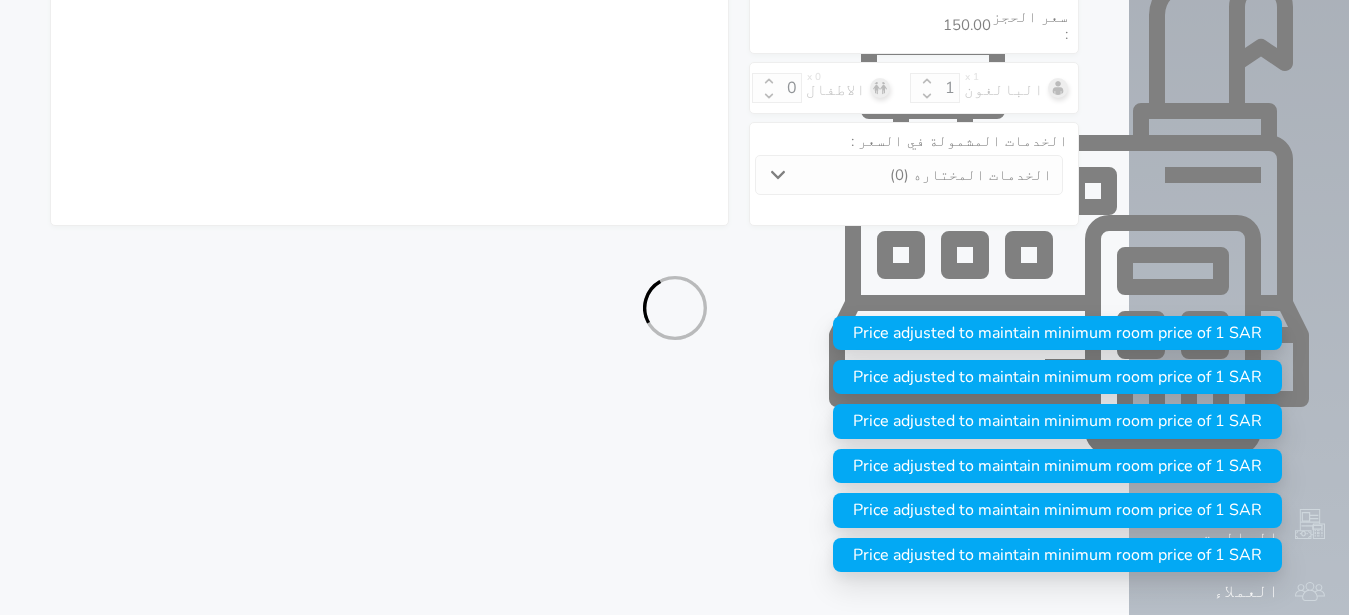 select on "1" 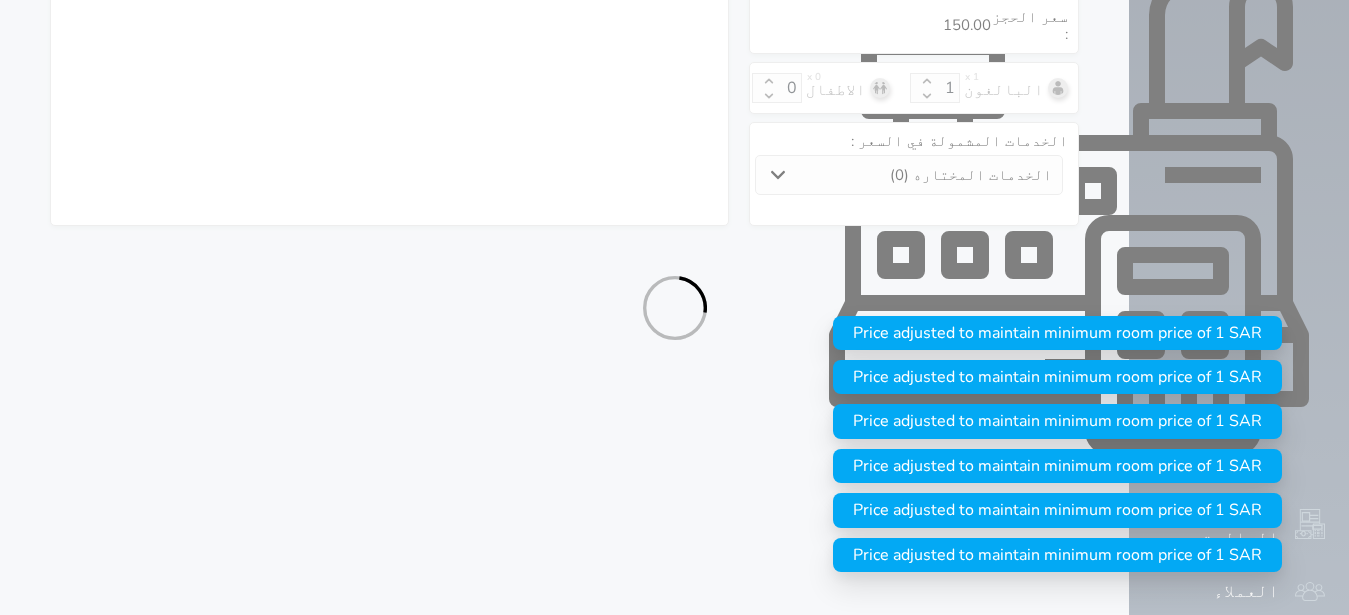 select on "7" 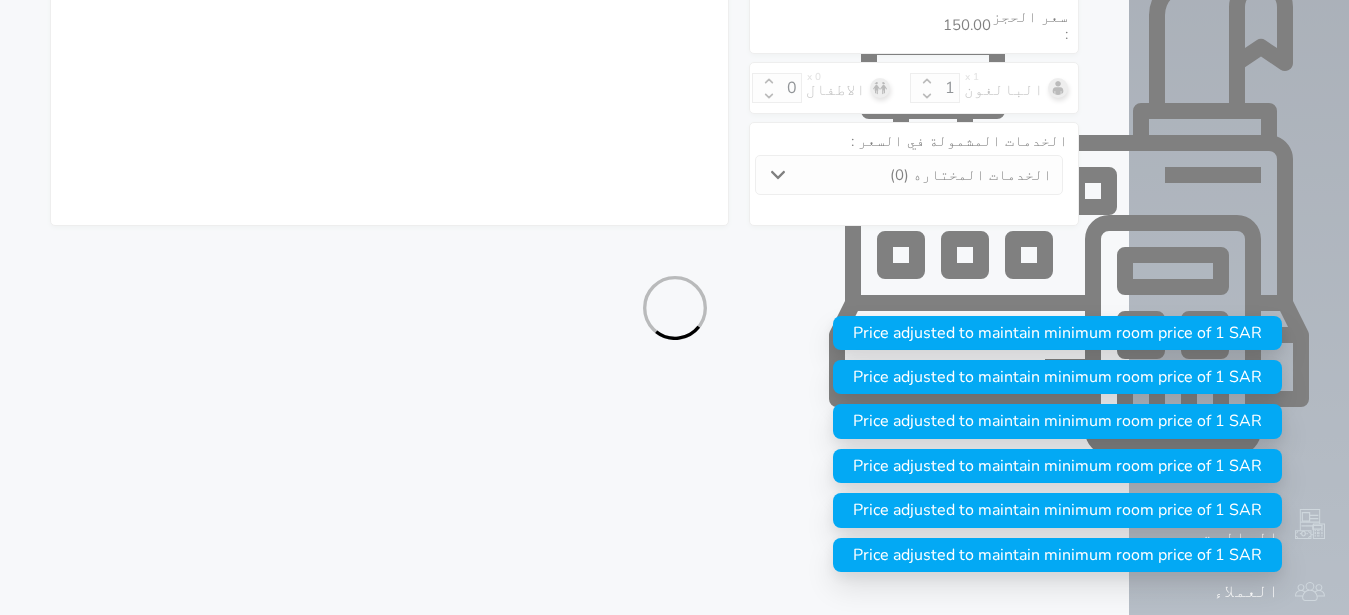 select on "9" 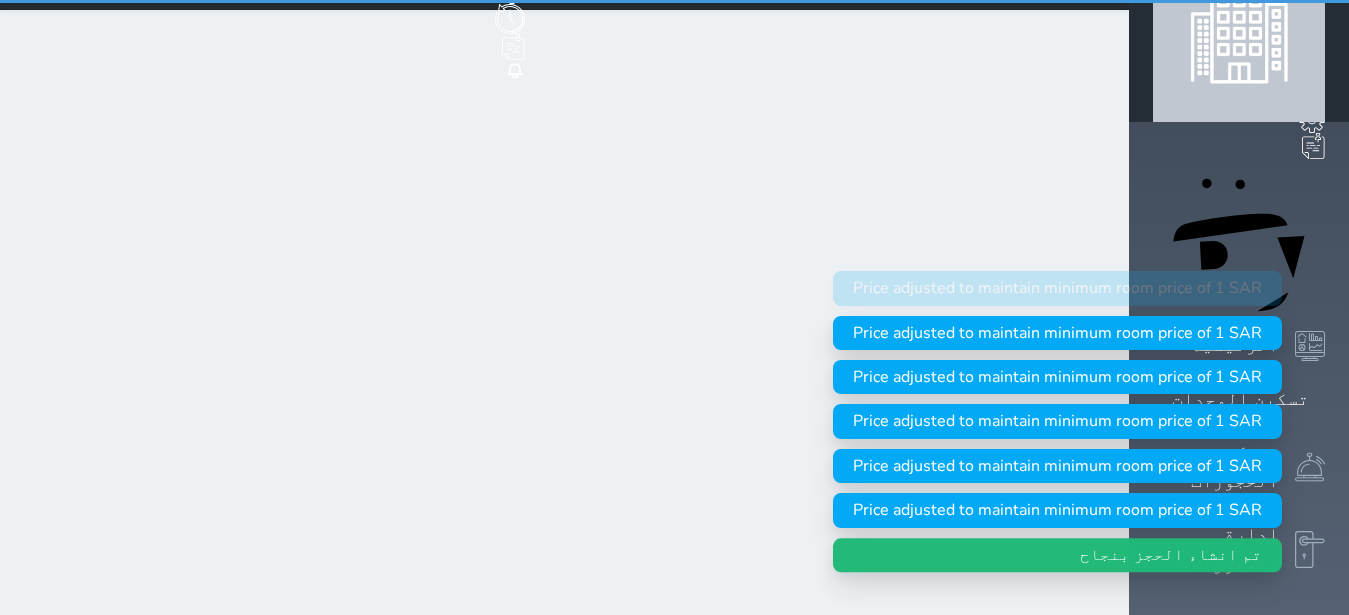 scroll, scrollTop: 0, scrollLeft: 0, axis: both 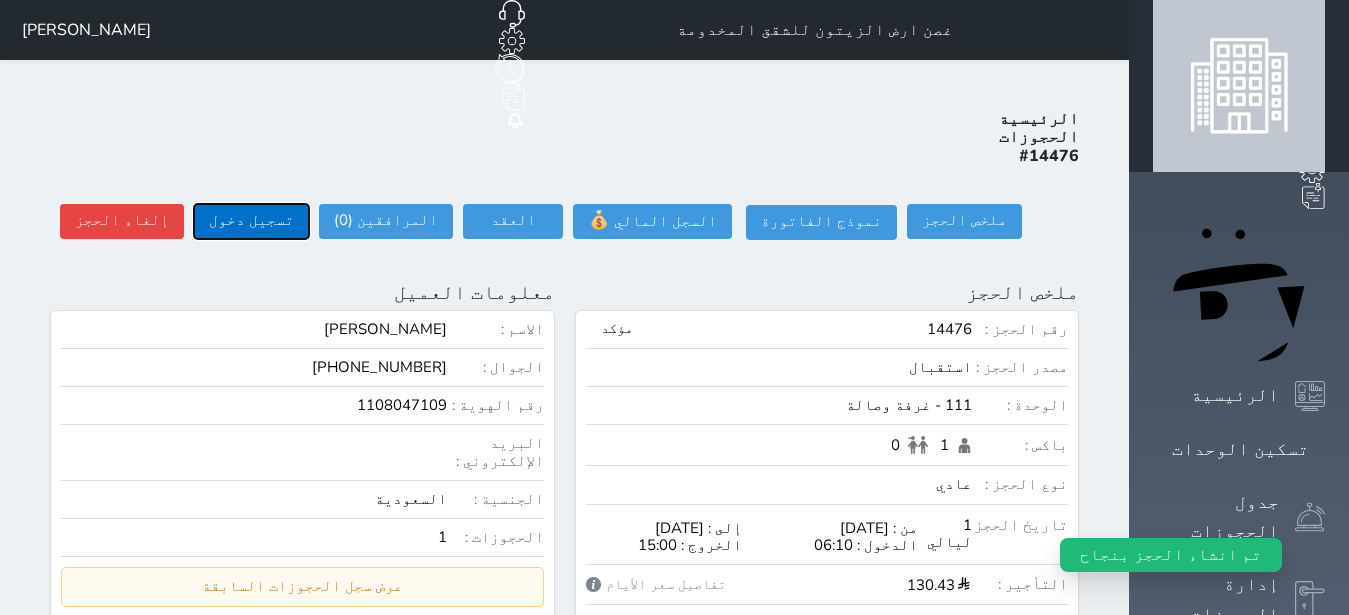 click on "تسجيل دخول" at bounding box center [251, 221] 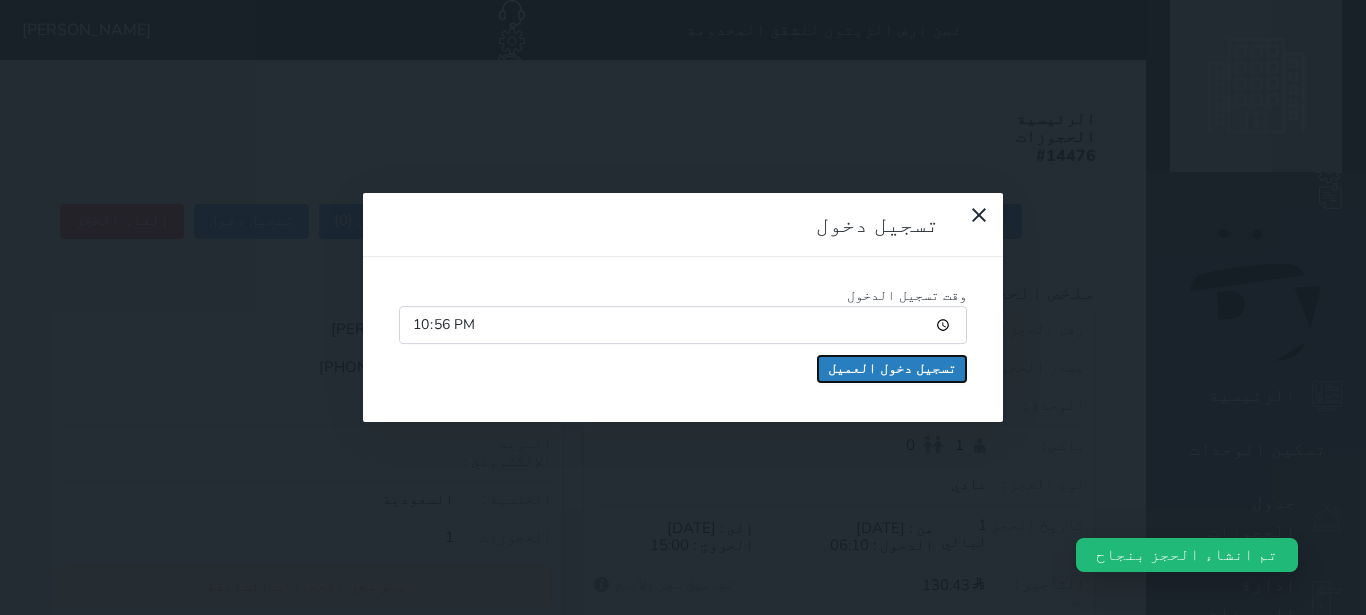 click on "تسجيل دخول العميل" at bounding box center (892, 369) 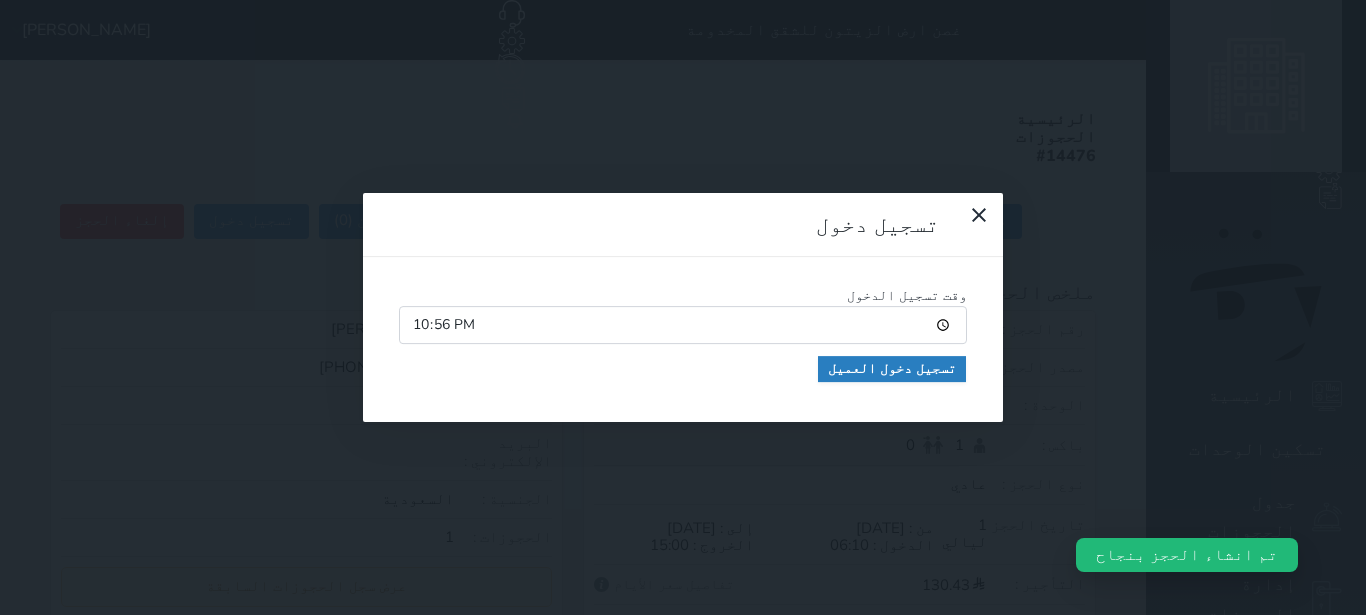 click at bounding box center (683, 308) 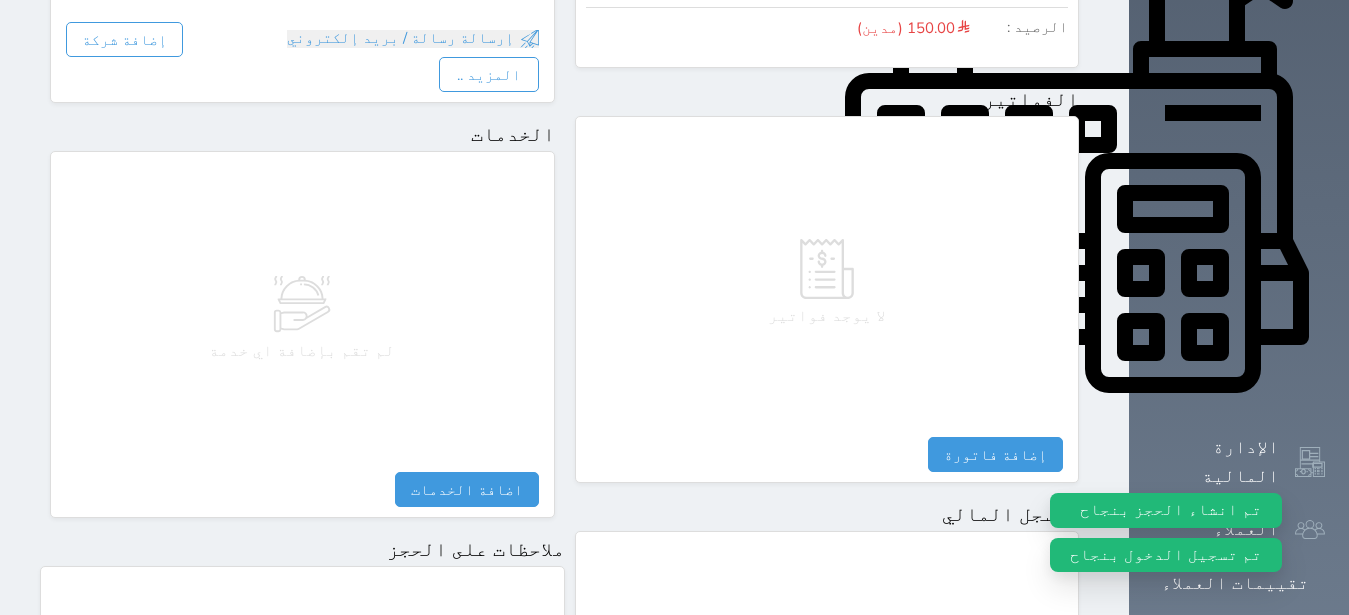 scroll, scrollTop: 1165, scrollLeft: 0, axis: vertical 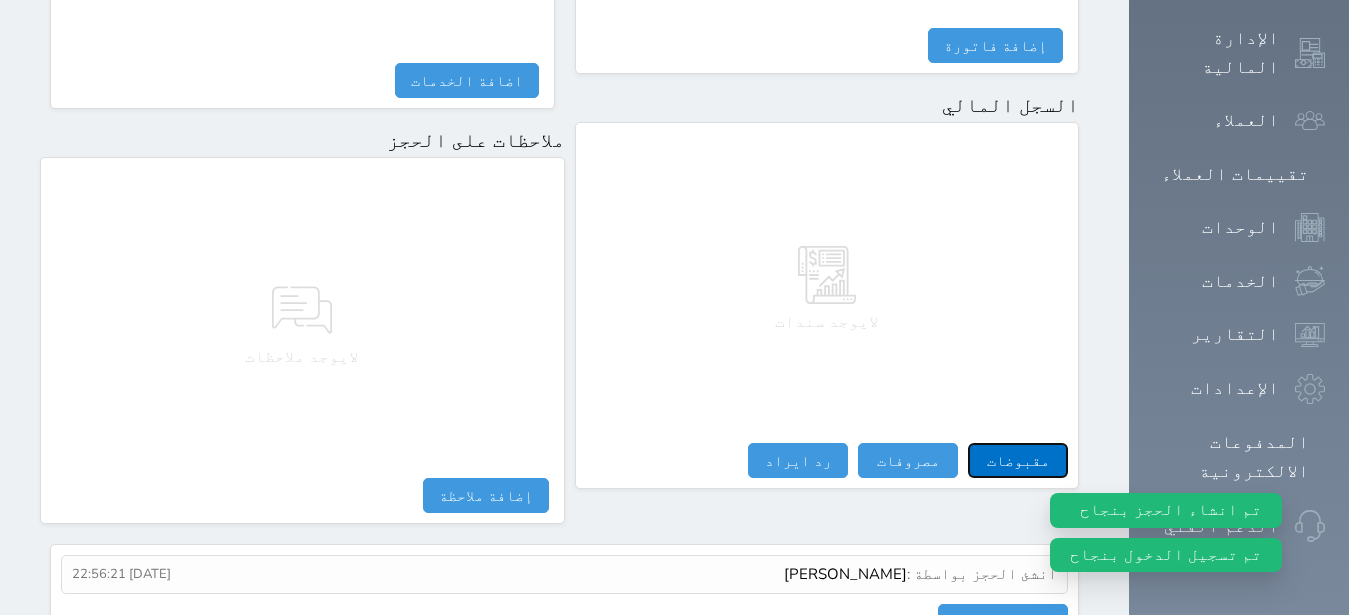 click on "مقبوضات" at bounding box center (1018, 460) 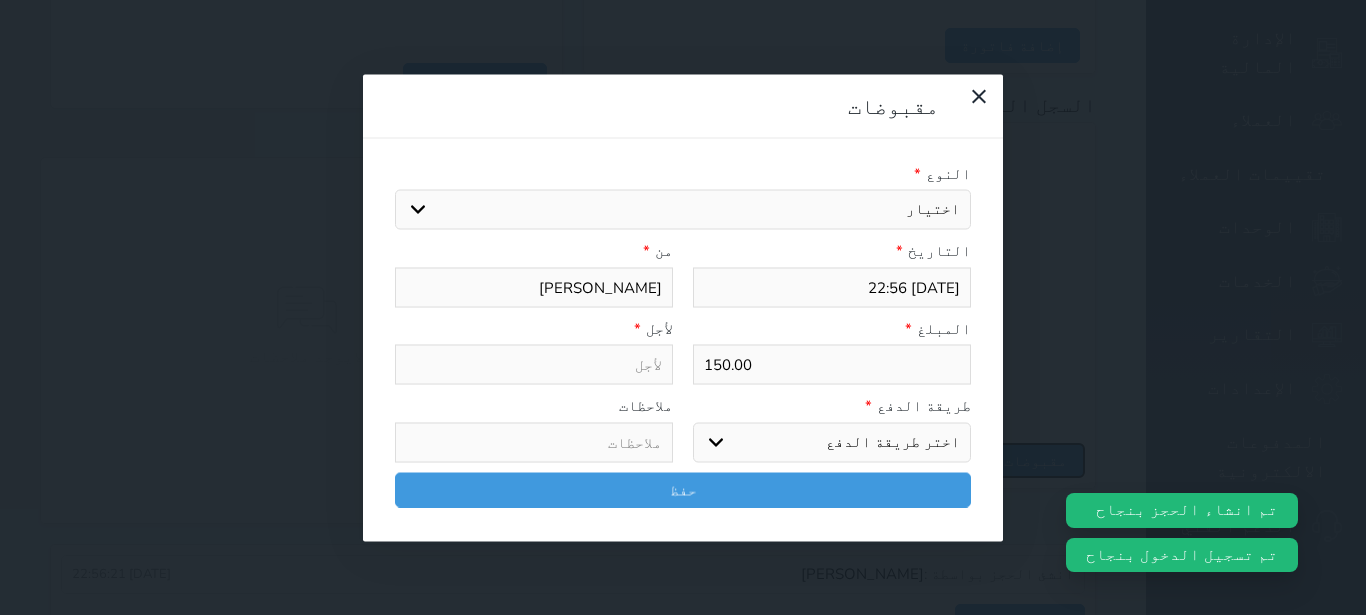 select 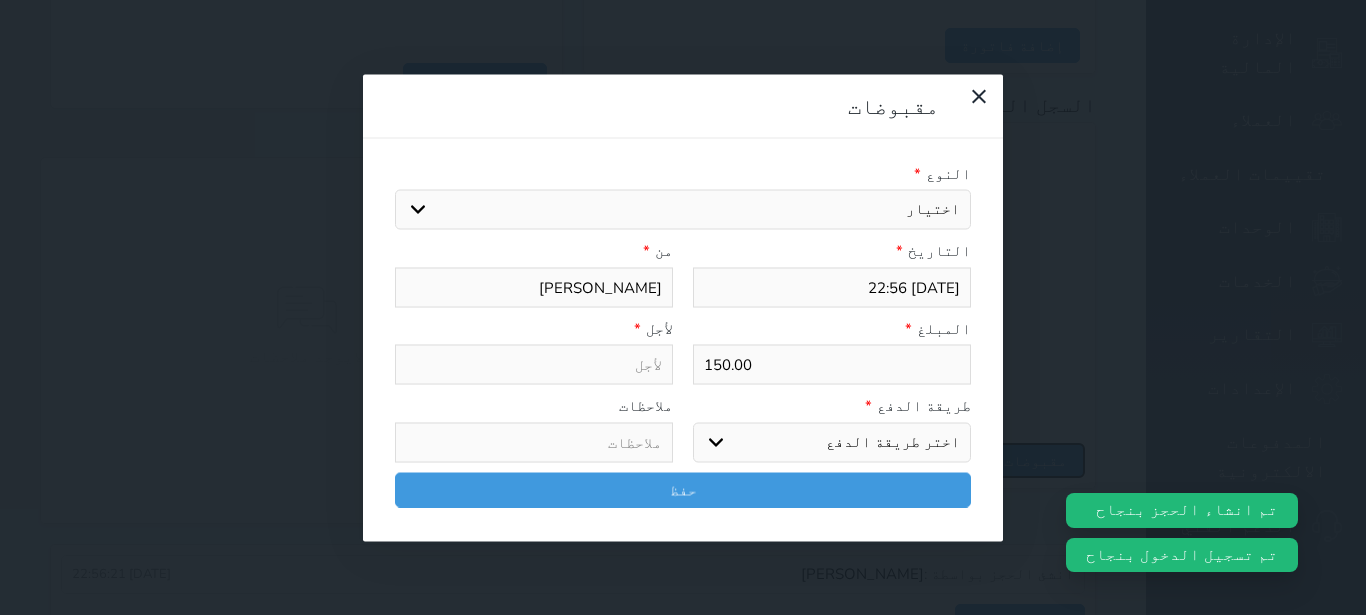 select 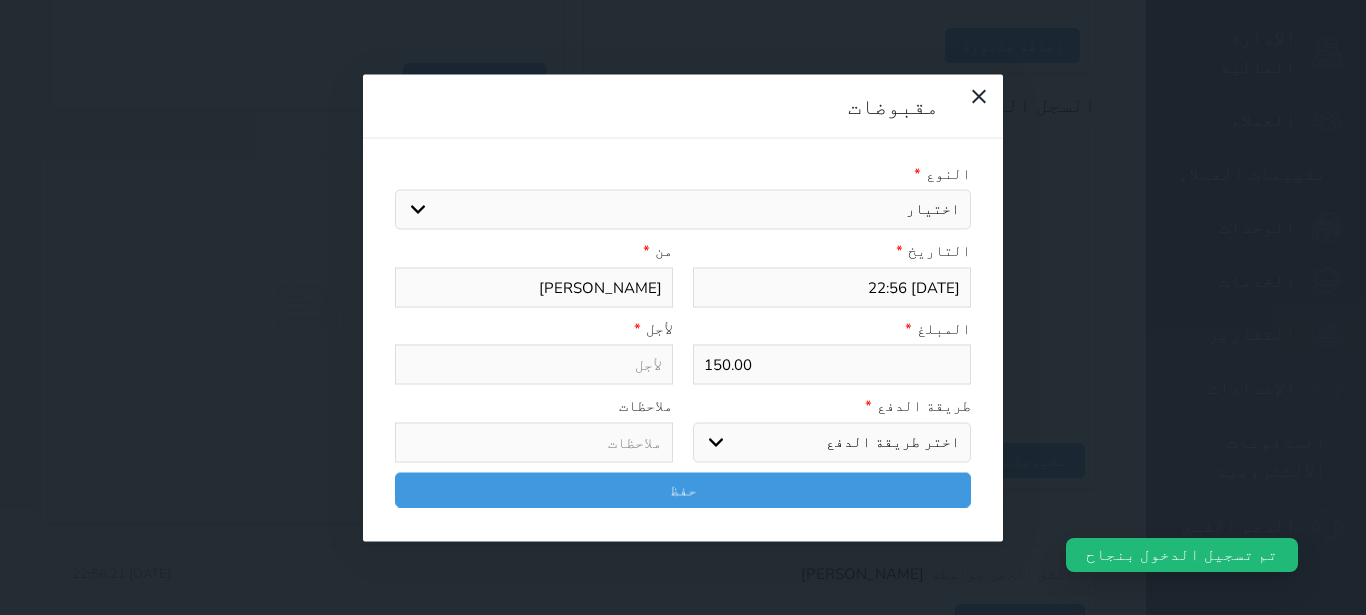 click on "اختيار   مقبوضات عامة قيمة إيجار فواتير تامين عربون لا ينطبق آخر مغسلة واي فاي - الإنترنت مواقف السيارات طعام الأغذية والمشروبات مشروبات المشروبات الباردة المشروبات الساخنة الإفطار غداء عشاء مخبز و كعك حمام سباحة الصالة الرياضية سبا و خدمات الجمال اختيار وإسقاط (خدمات النقل) ميني بار كابل - تلفزيون سرير إضافي تصفيف الشعر التسوق خدمات الجولات السياحية المنظمة خدمات الدليل السياحي" at bounding box center (683, 210) 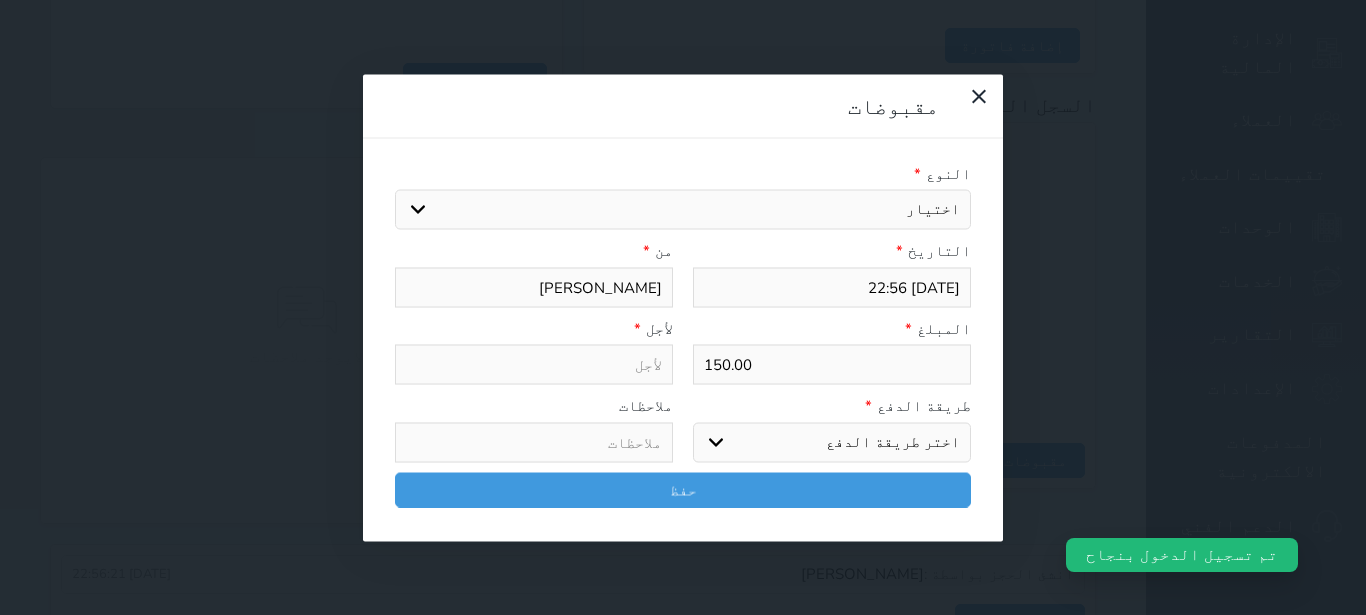 select on "23255" 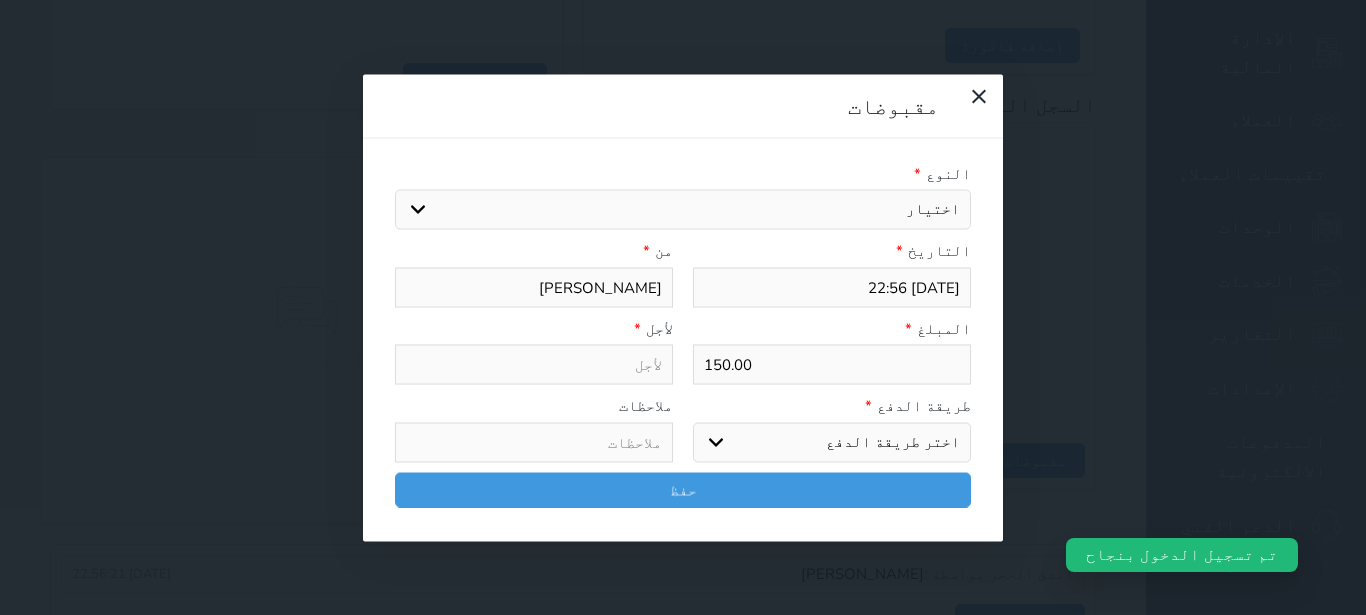 click on "قيمة إيجار" at bounding box center (0, 0) 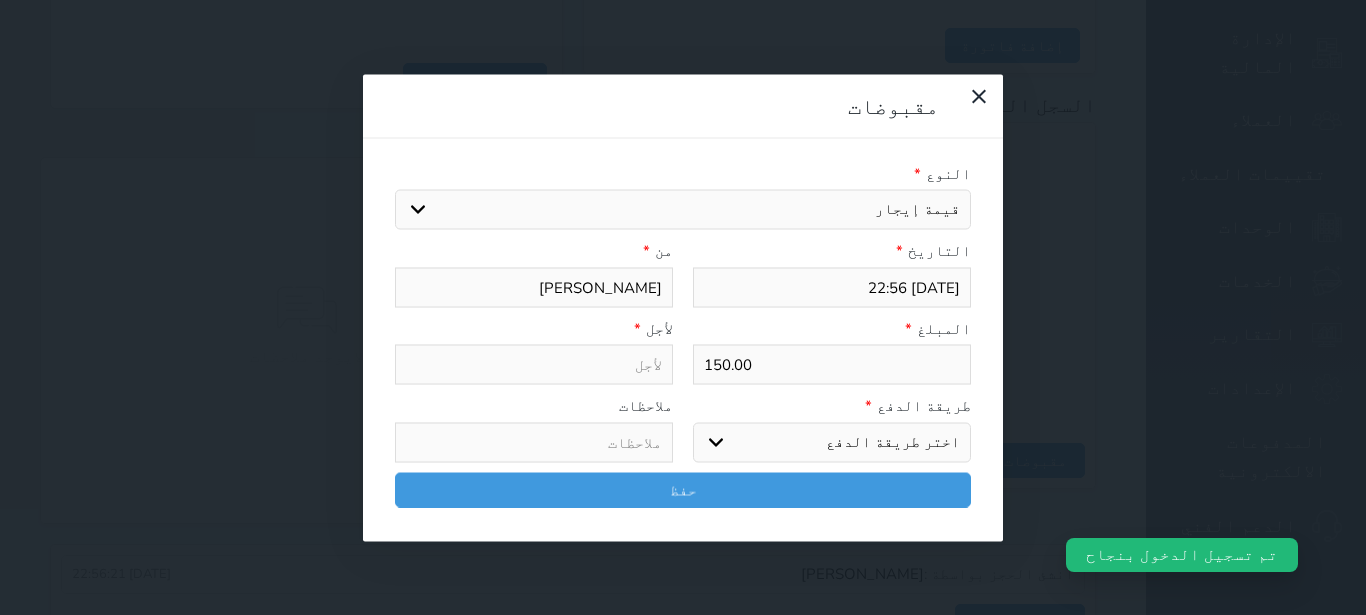 select 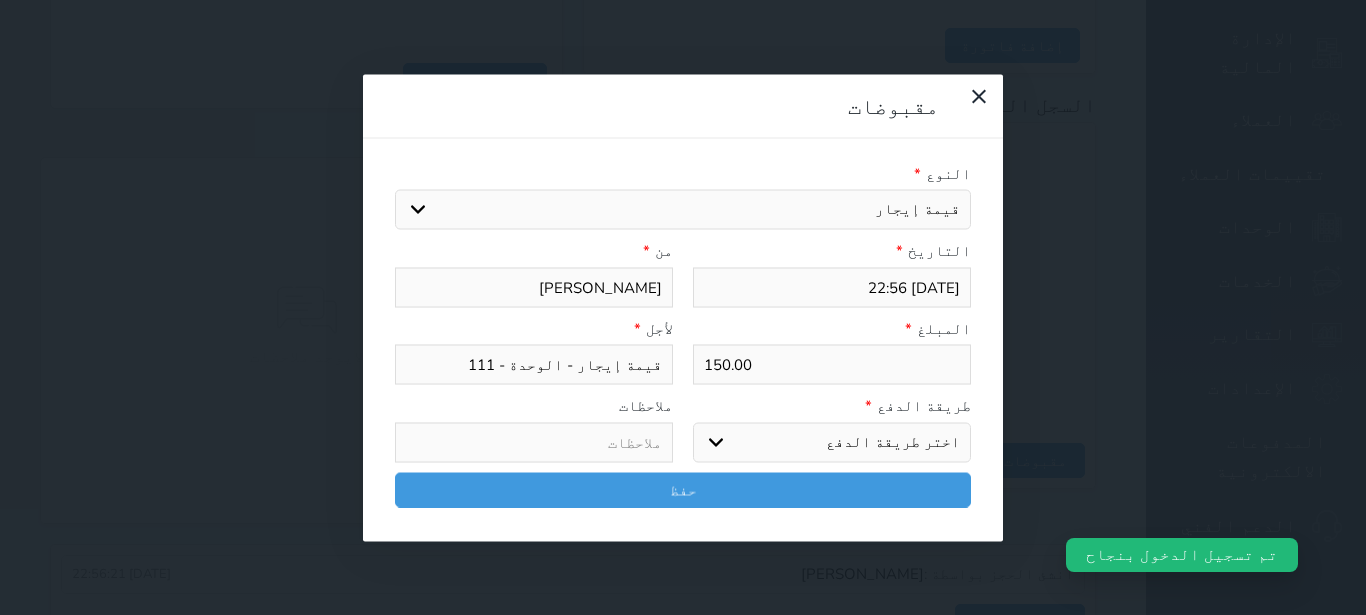 click on "اختر طريقة الدفع   دفع نقدى   تحويل بنكى   مدى   بطاقة ائتمان   آجل" at bounding box center (832, 442) 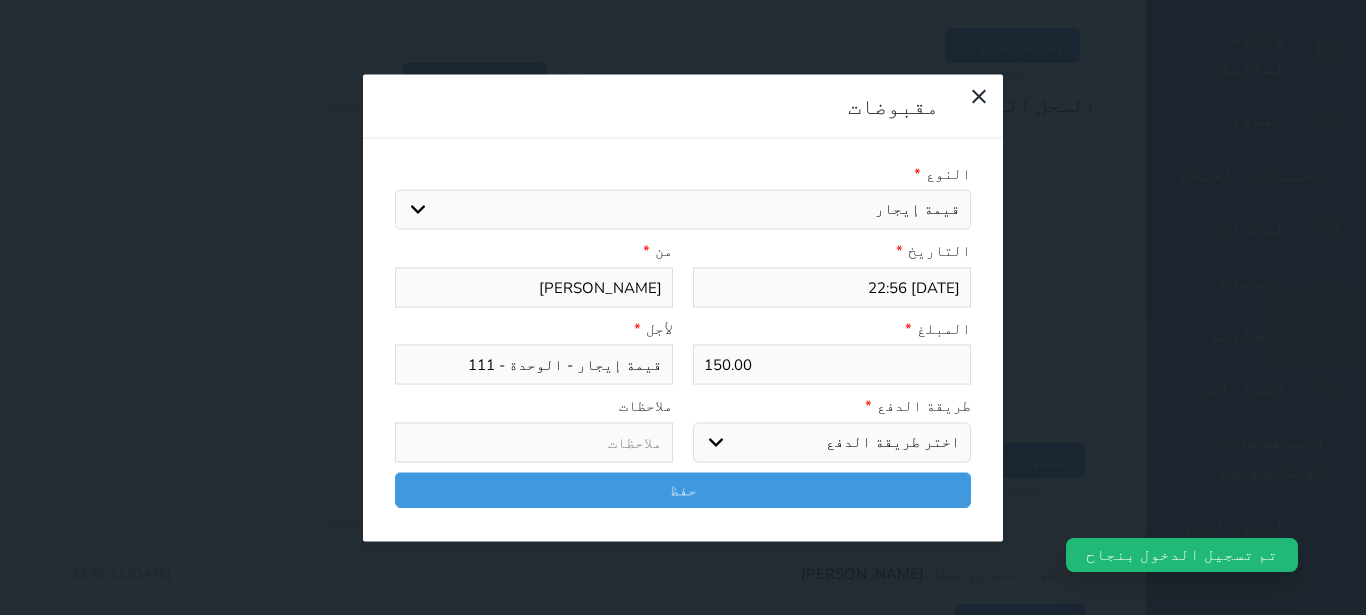 select on "mada" 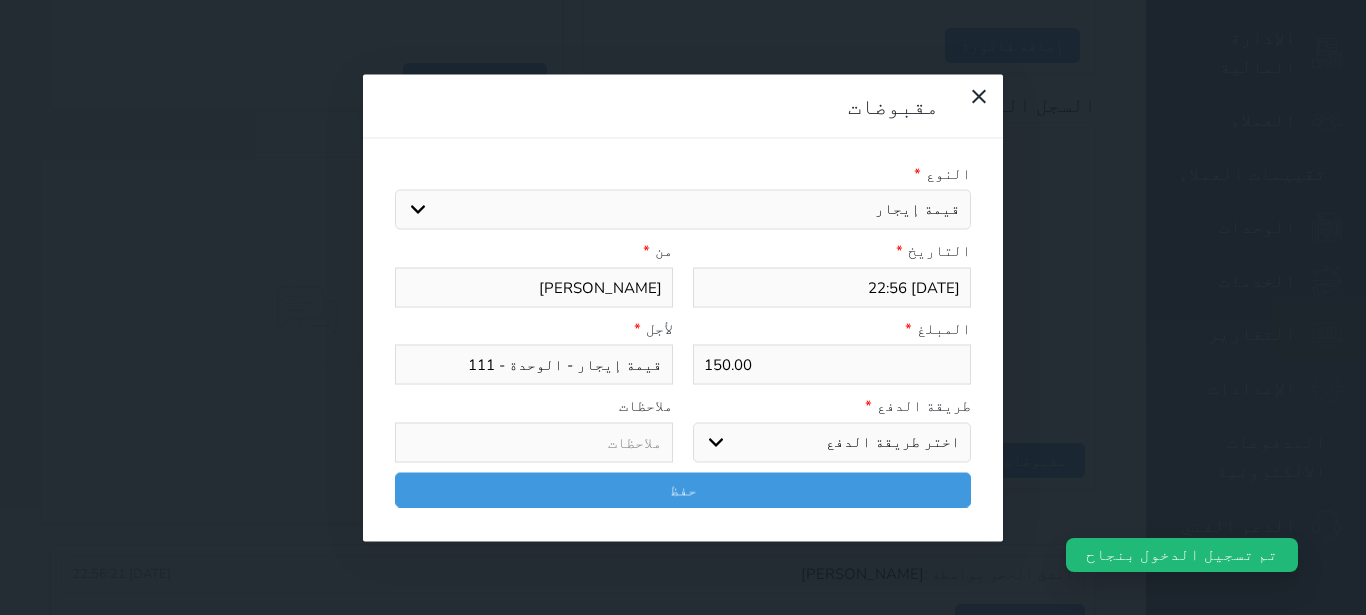 click on "مدى" at bounding box center [0, 0] 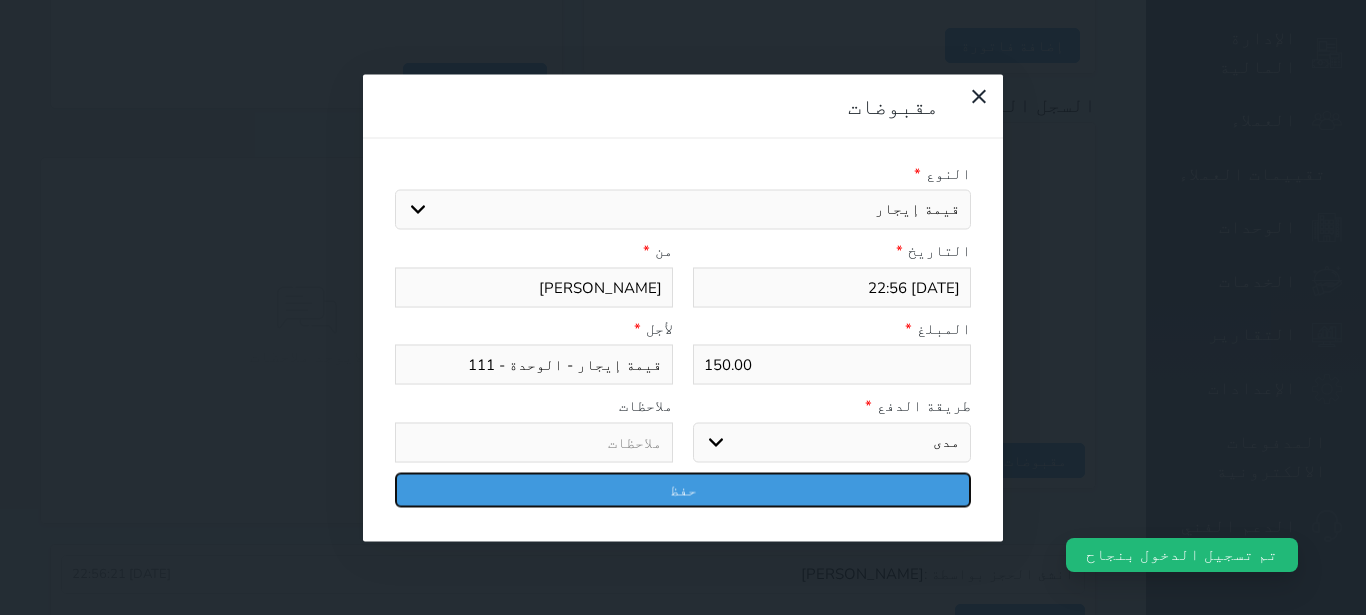 click on "حفظ" at bounding box center [683, 489] 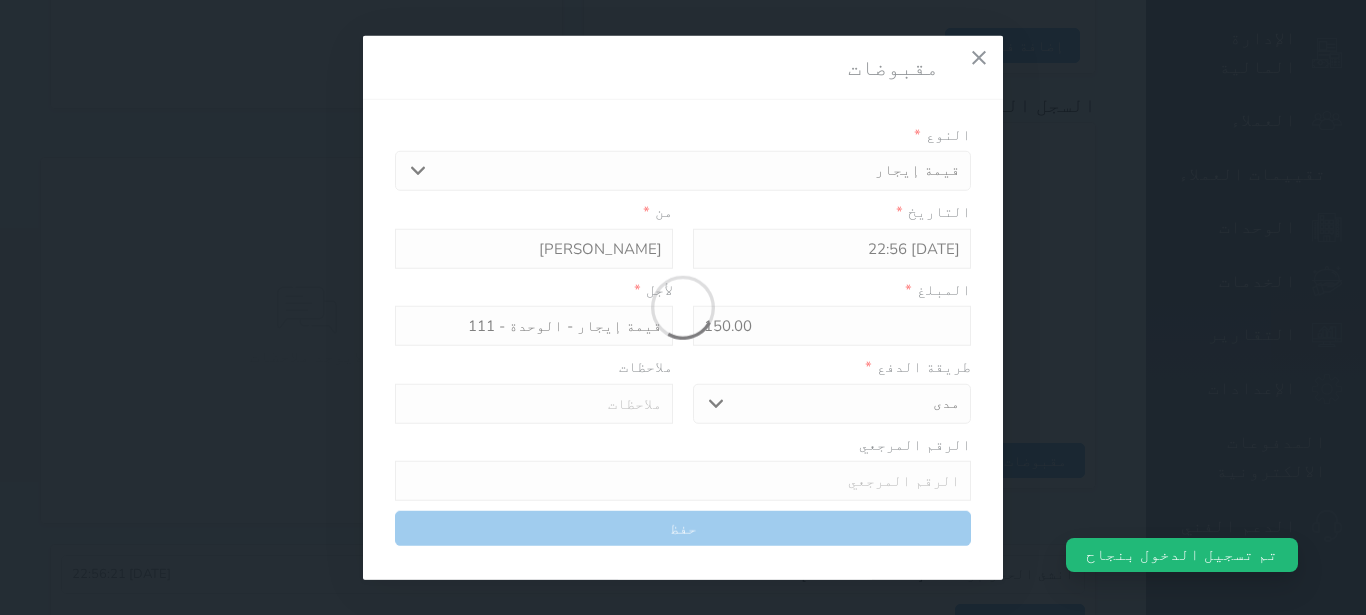select 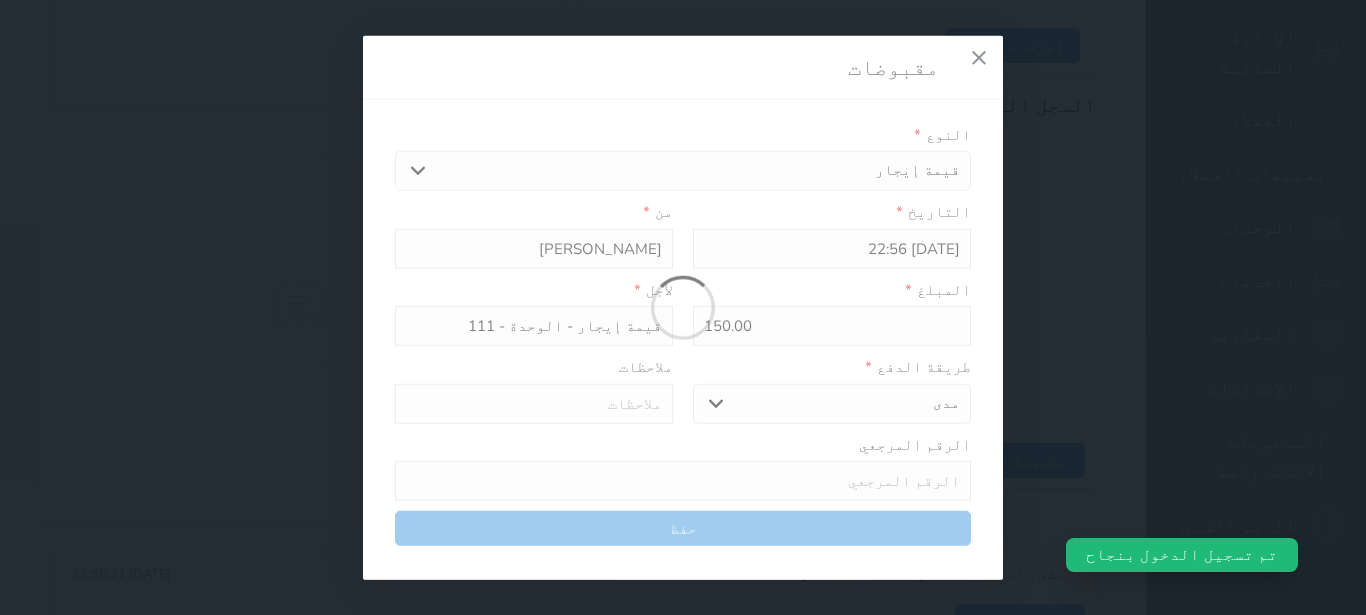 type 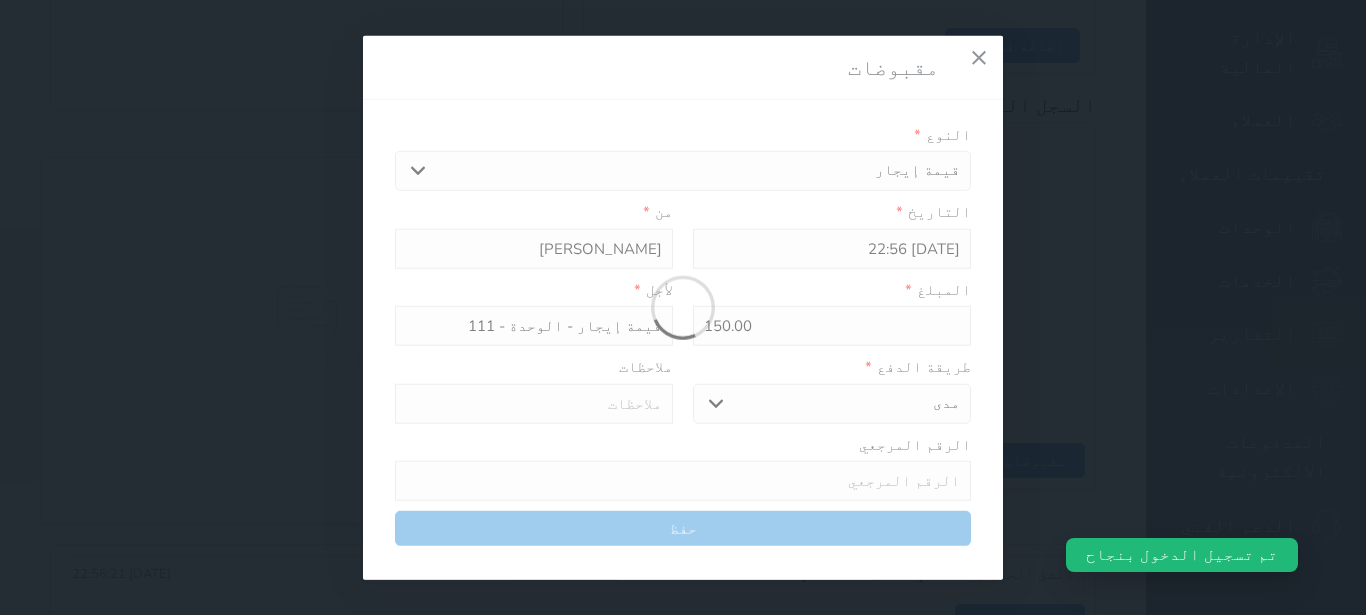 type on "0" 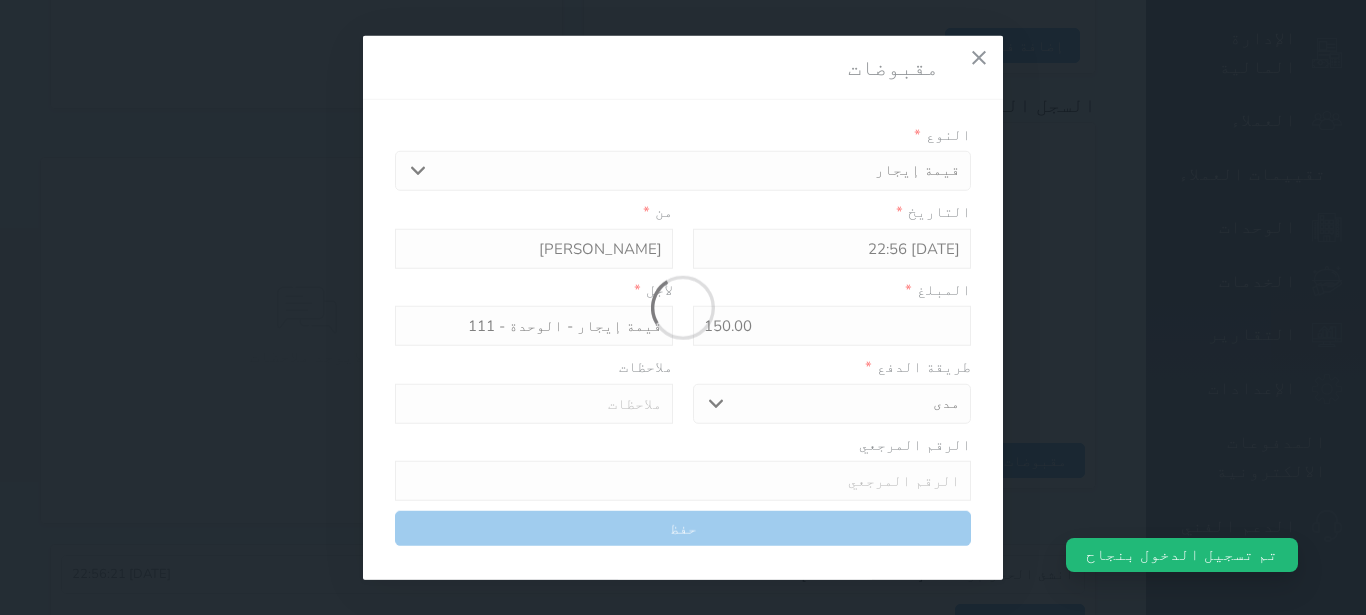 select 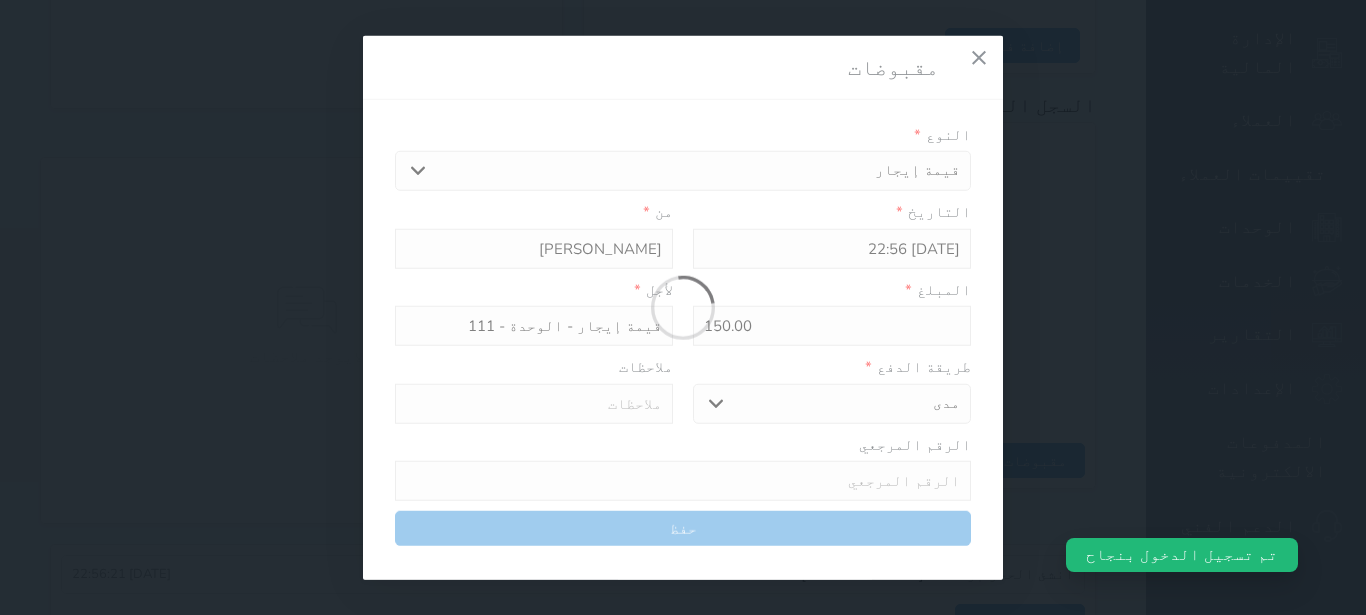 type on "0" 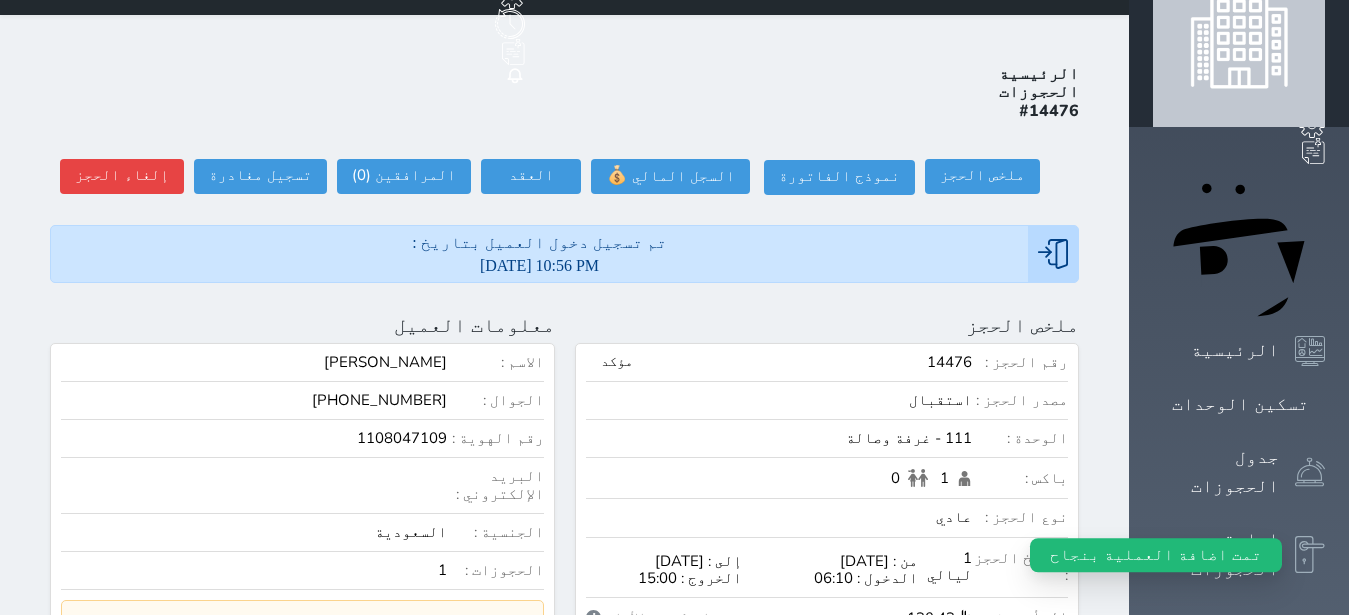 scroll, scrollTop: 0, scrollLeft: 0, axis: both 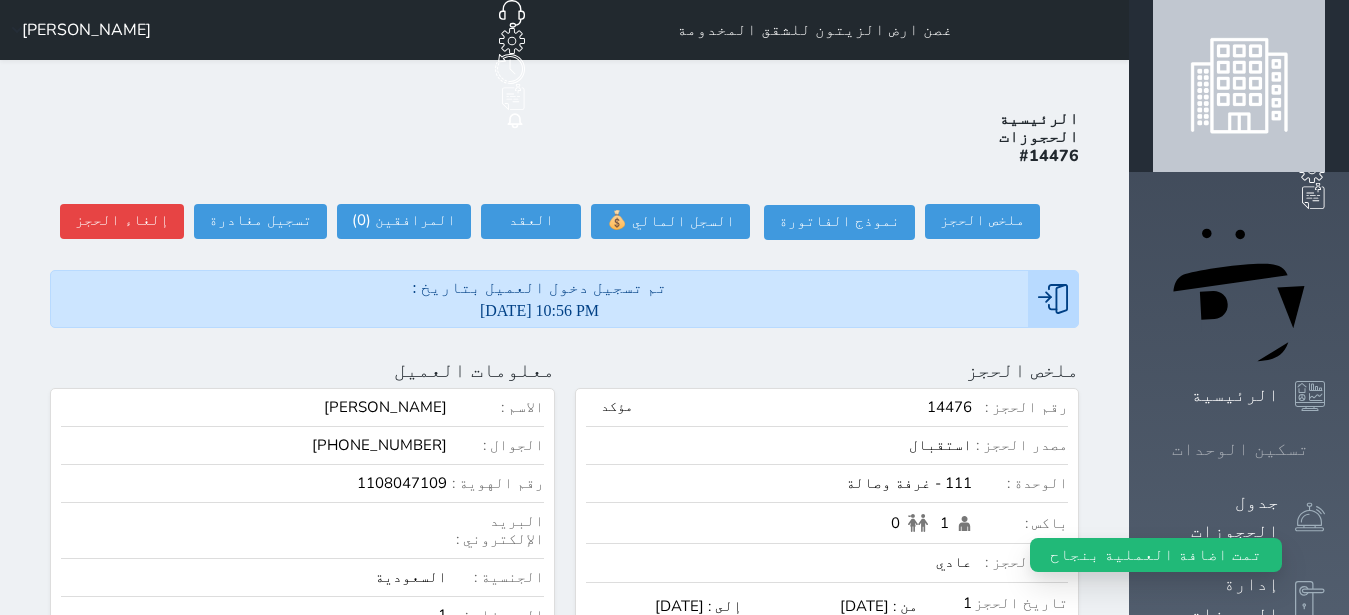 click on "تسكين الوحدات" at bounding box center [1239, 449] 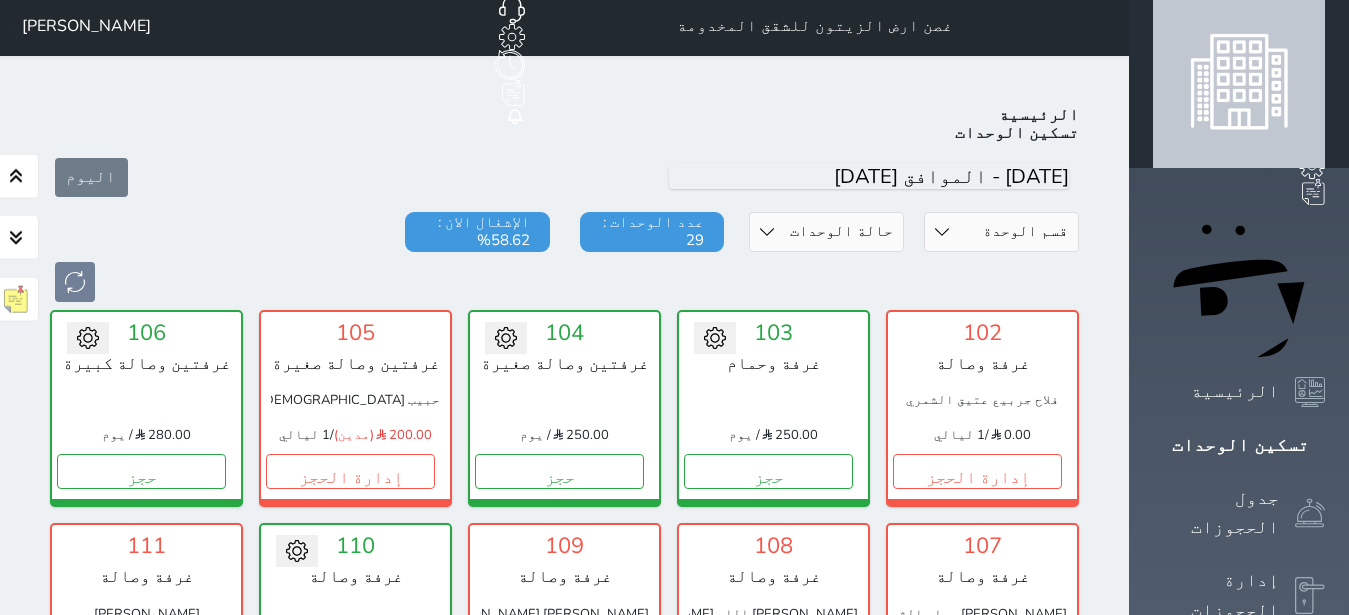 scroll, scrollTop: 0, scrollLeft: 0, axis: both 